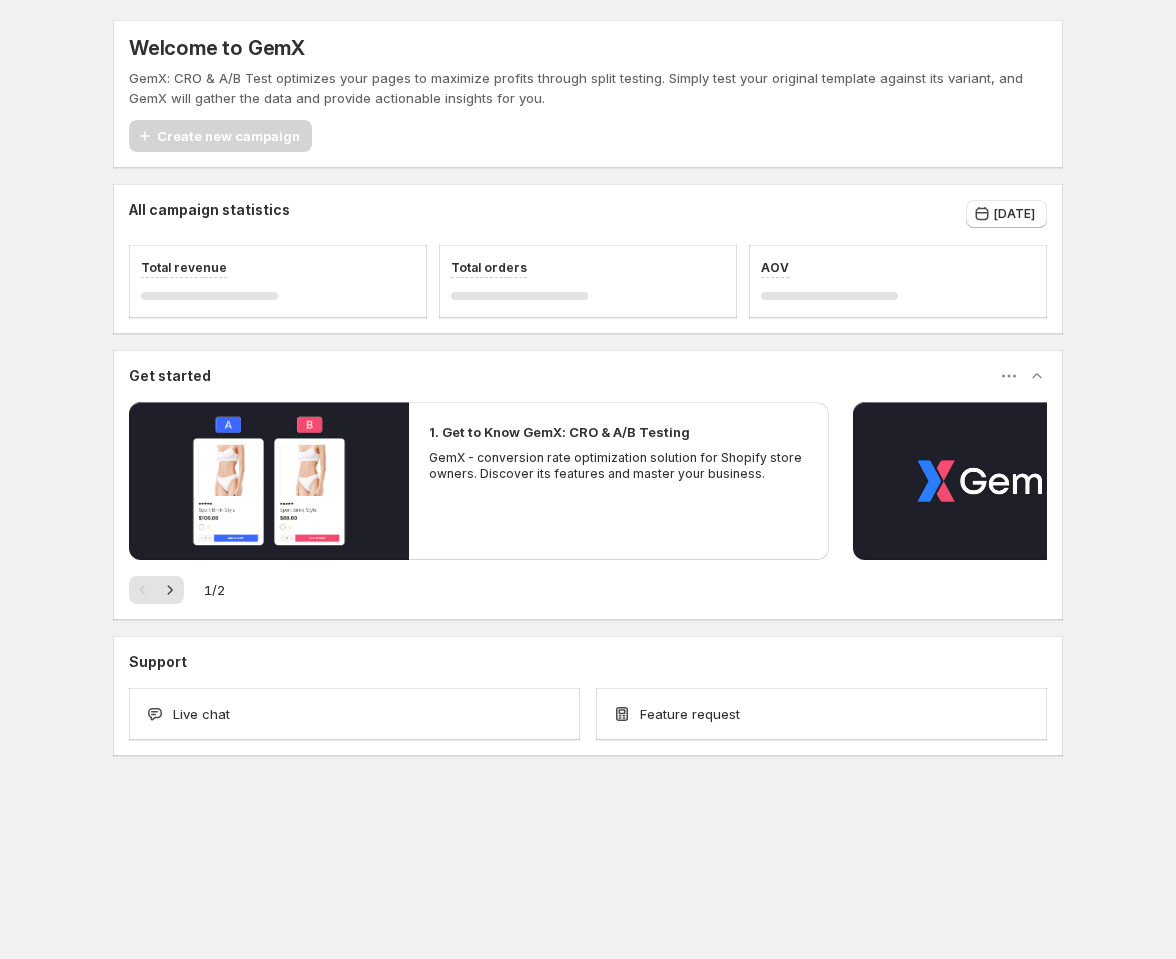 scroll, scrollTop: 0, scrollLeft: 0, axis: both 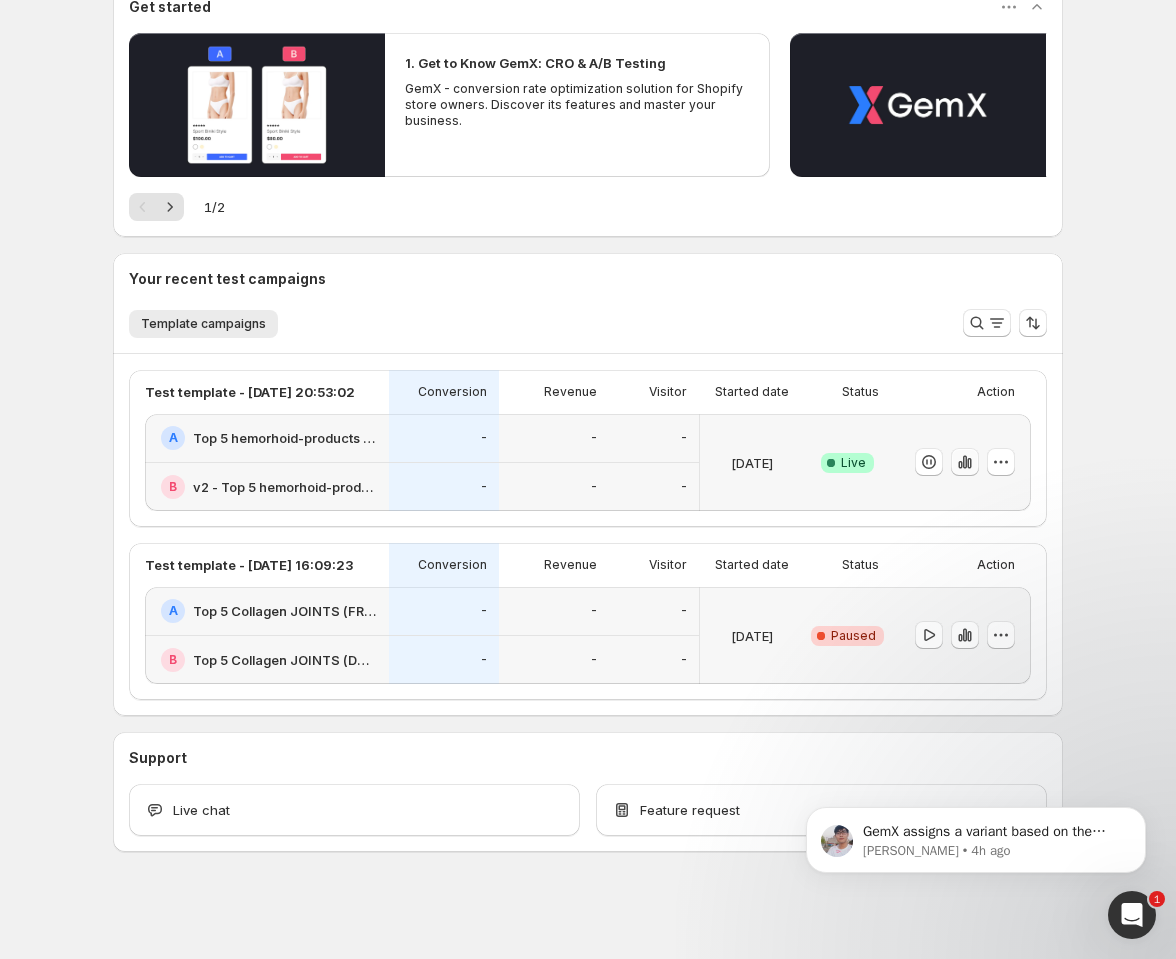 click 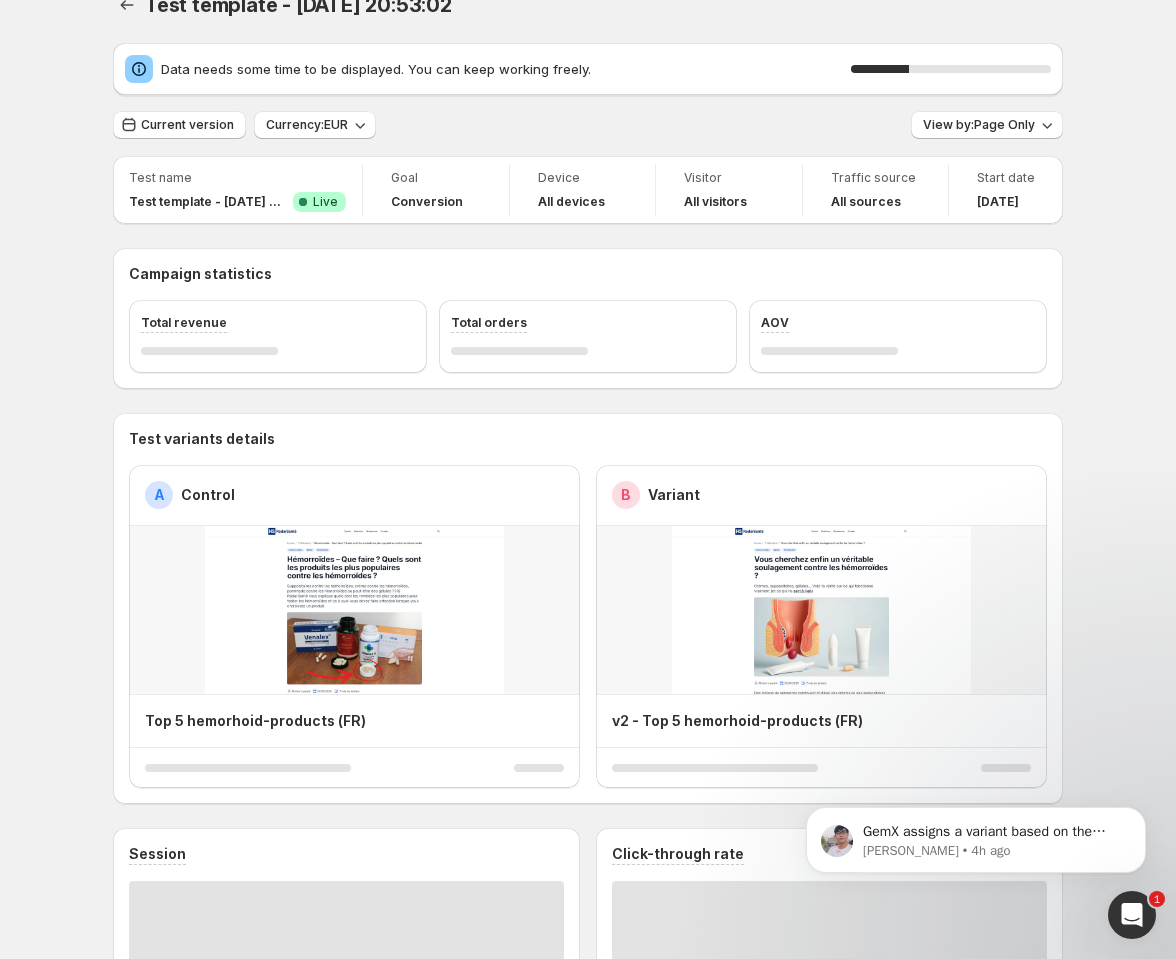 scroll, scrollTop: 50, scrollLeft: 0, axis: vertical 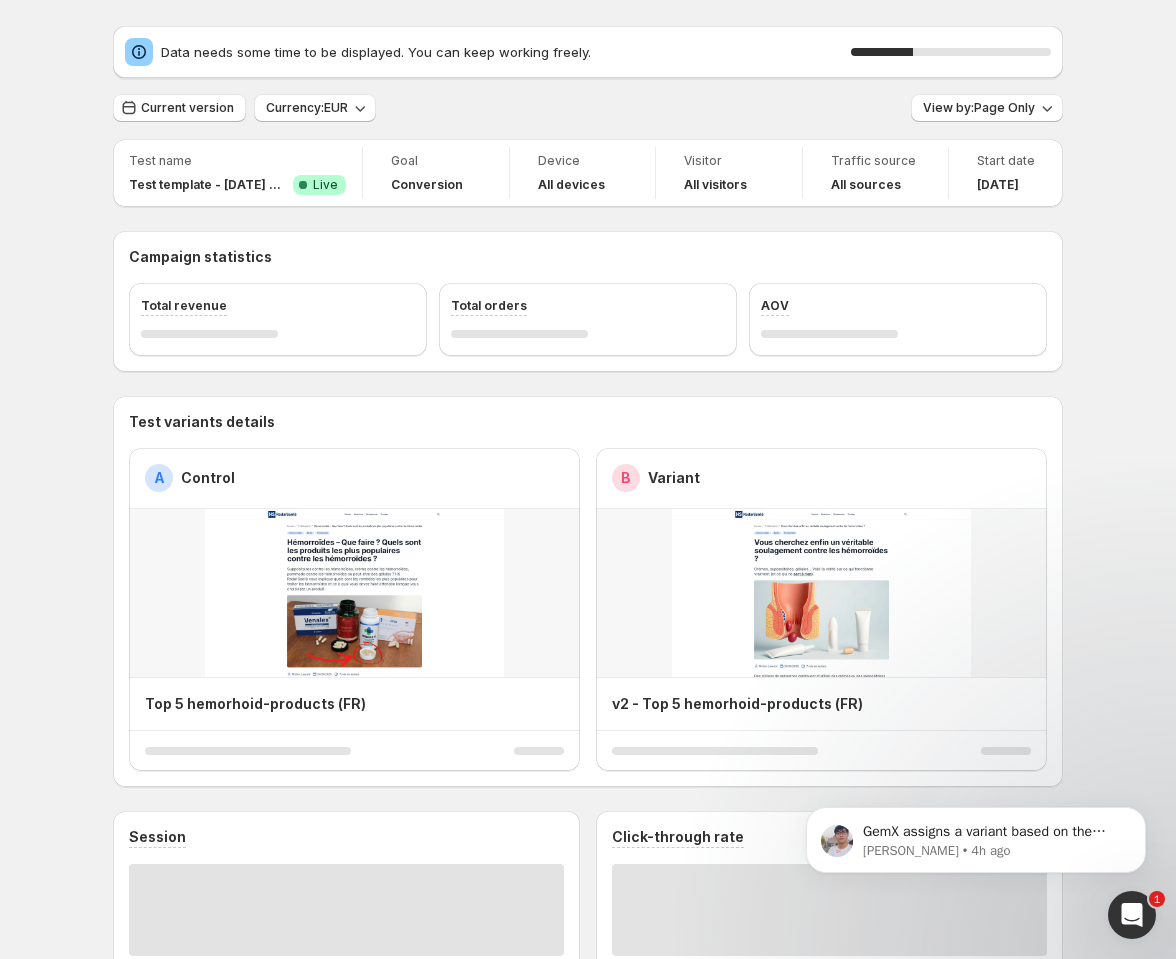 click 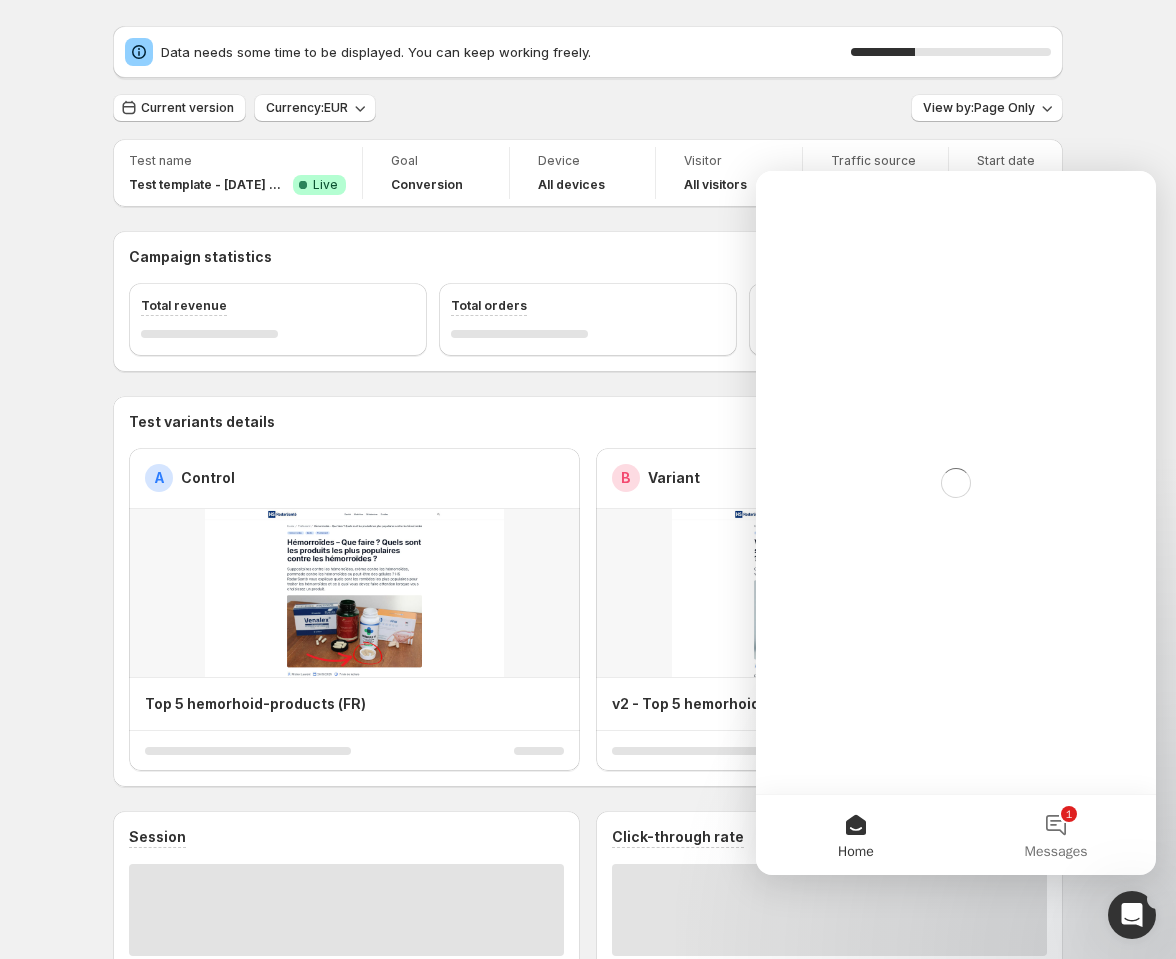 scroll, scrollTop: 0, scrollLeft: 0, axis: both 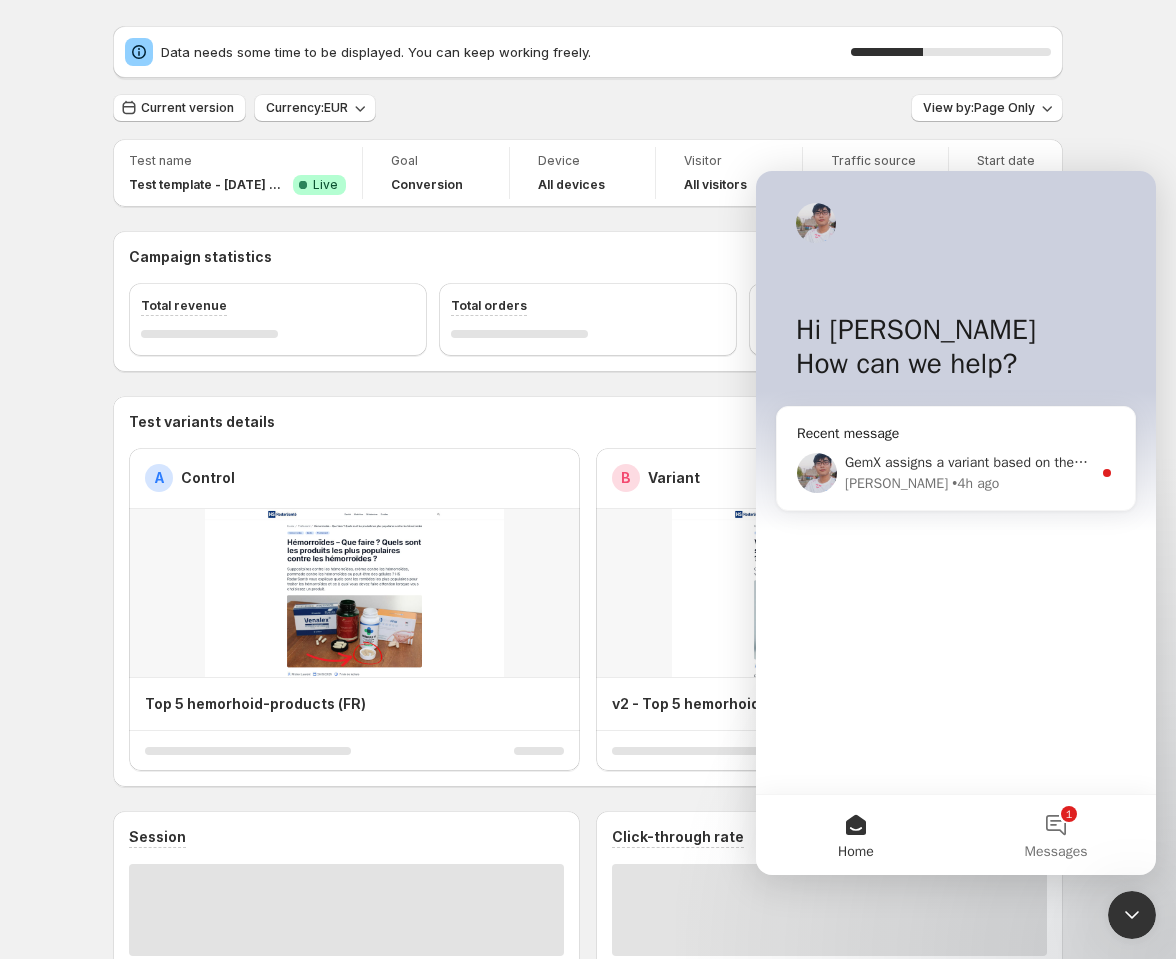 click on "Antony •  4h ago" at bounding box center [968, 483] 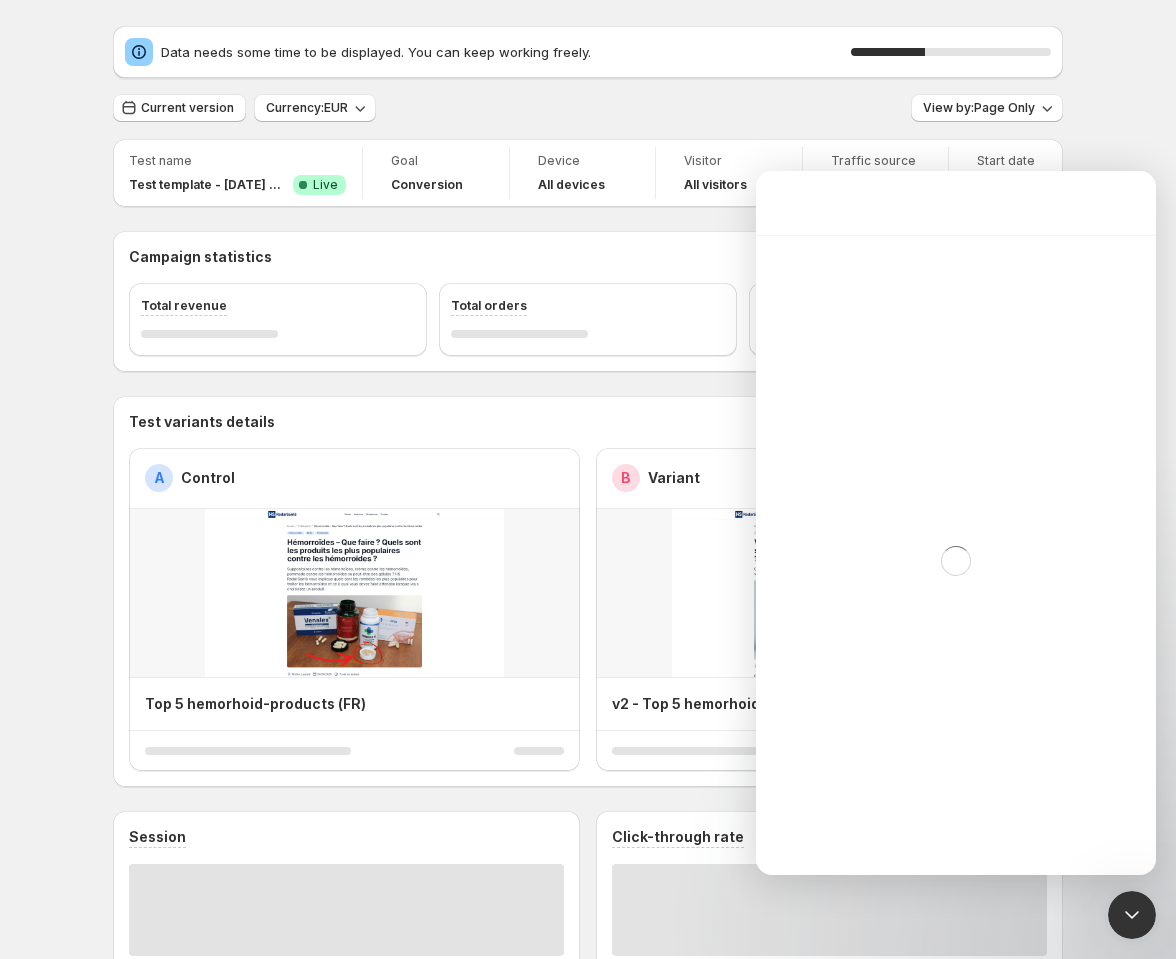 scroll, scrollTop: 3, scrollLeft: 0, axis: vertical 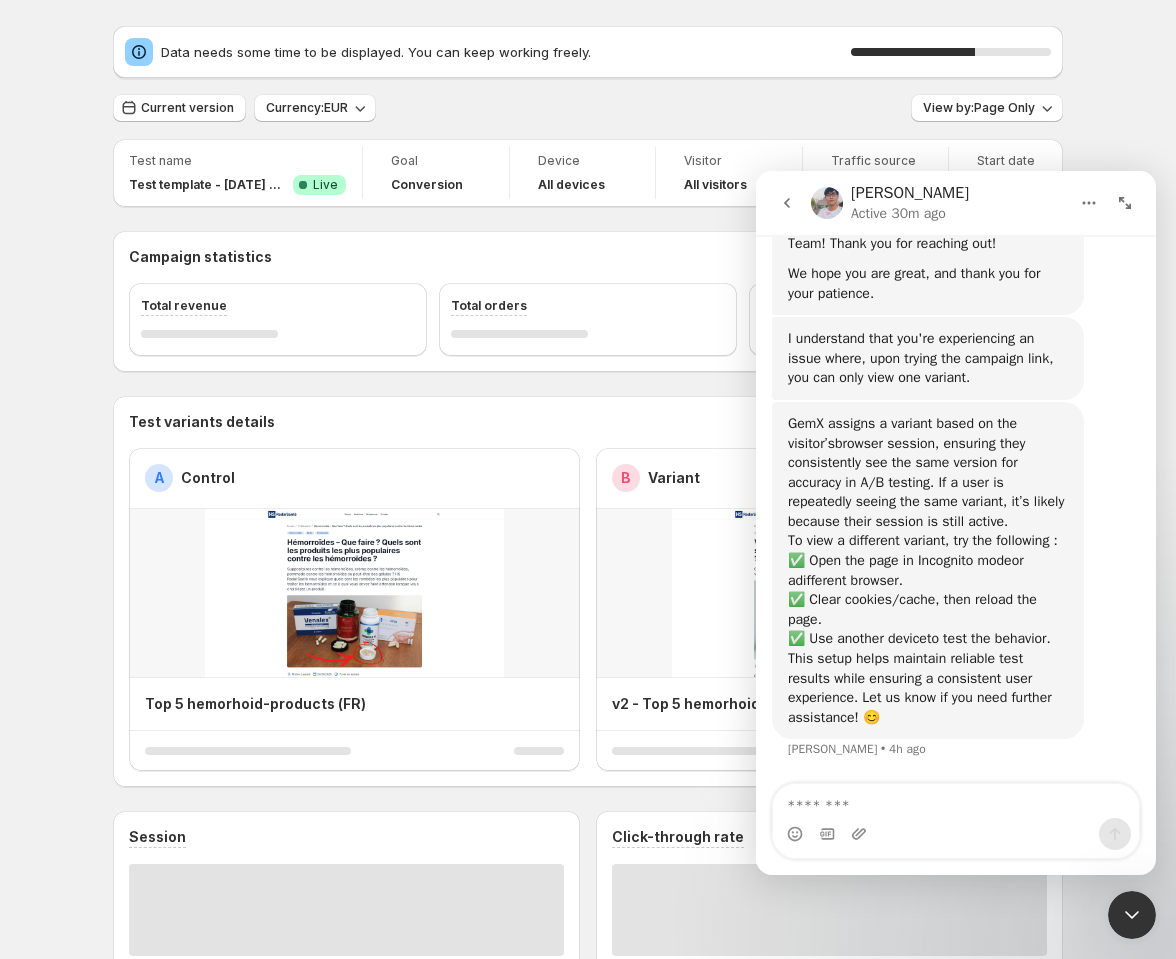 click 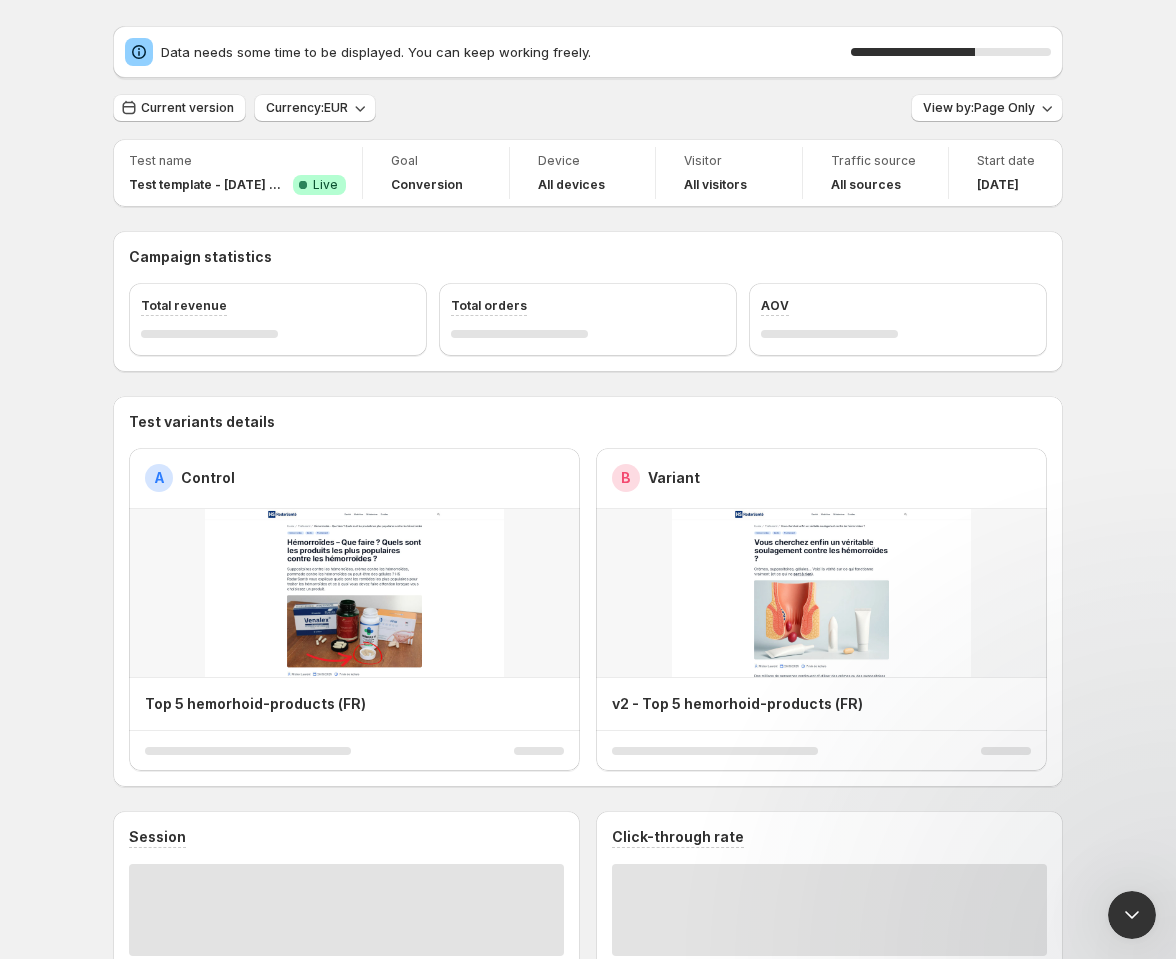 scroll, scrollTop: 0, scrollLeft: 0, axis: both 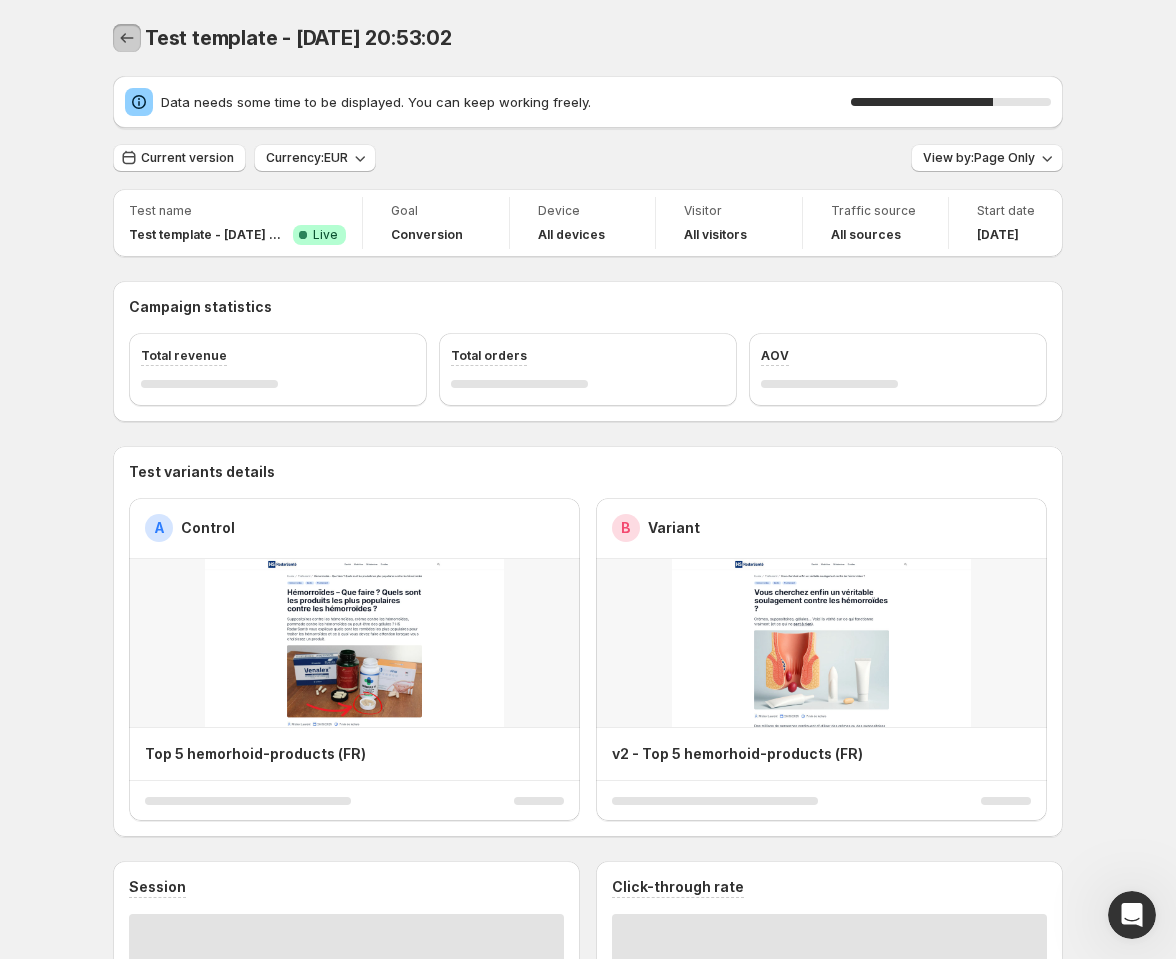 click 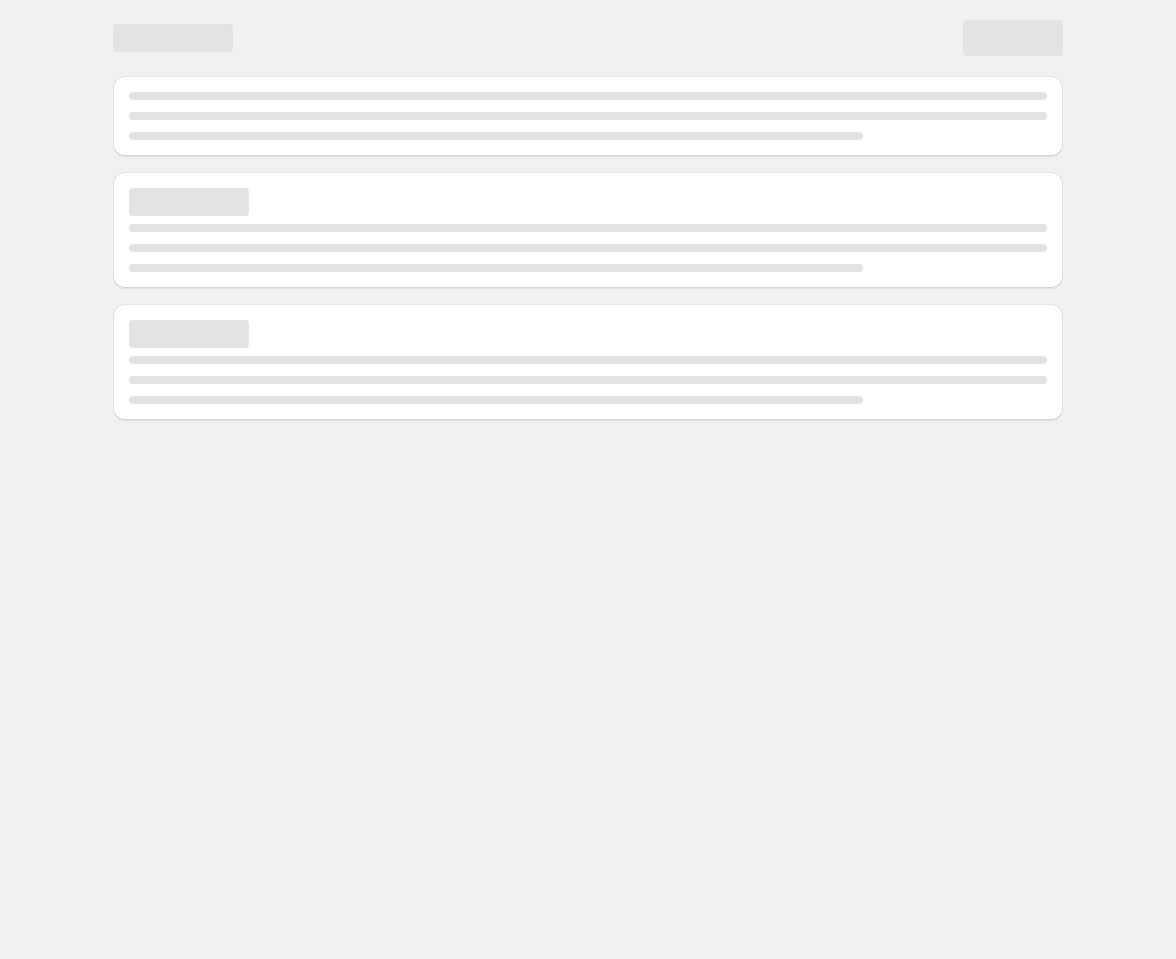 scroll, scrollTop: 0, scrollLeft: 0, axis: both 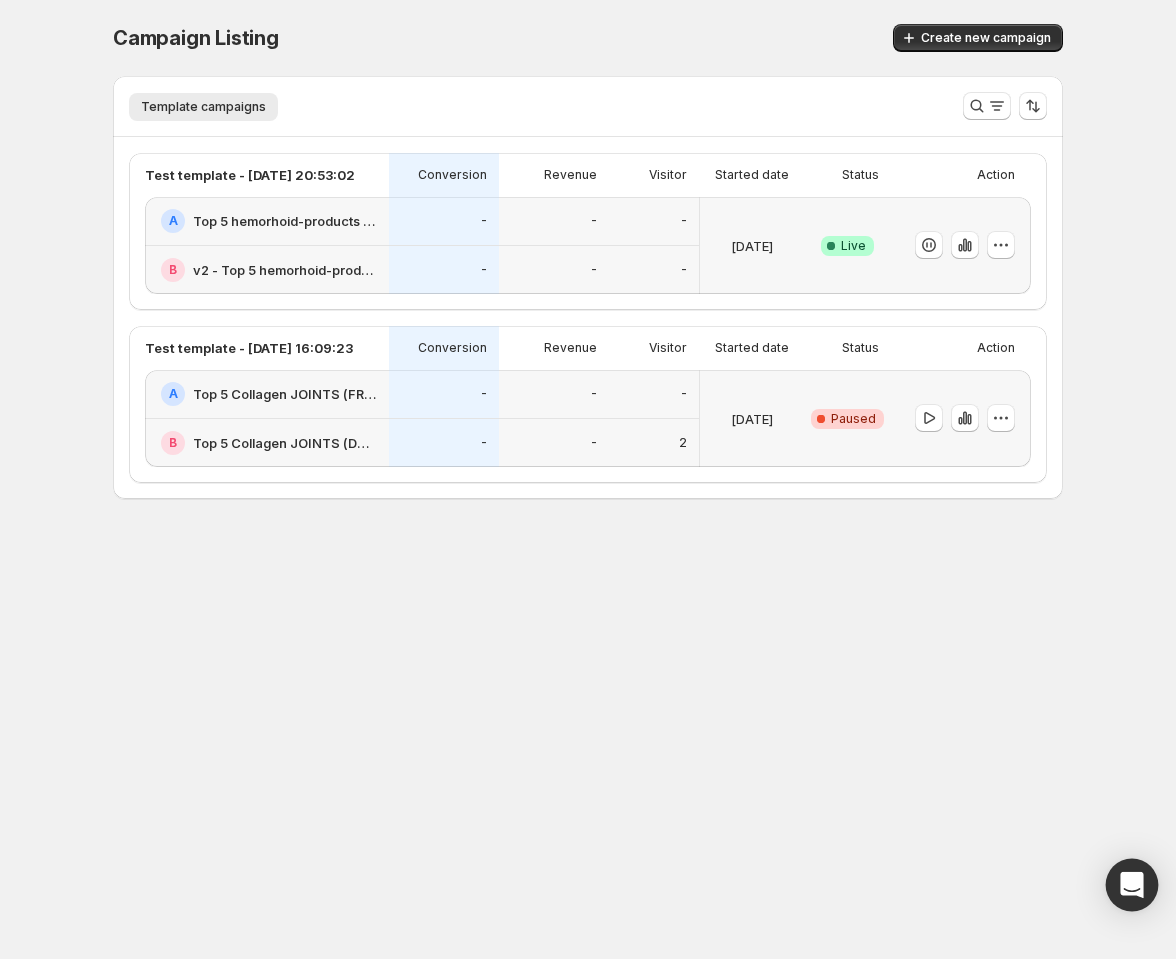 click 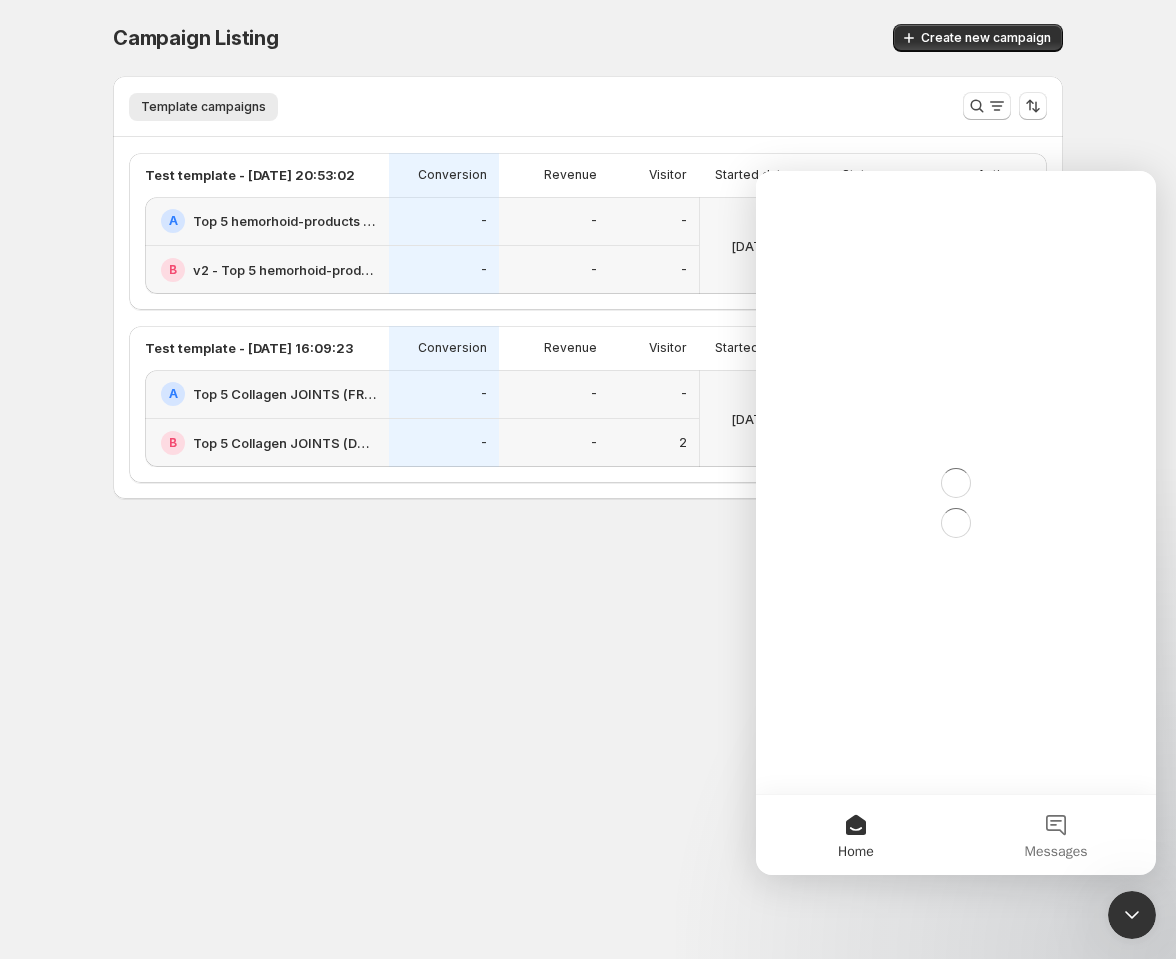 scroll, scrollTop: 0, scrollLeft: 0, axis: both 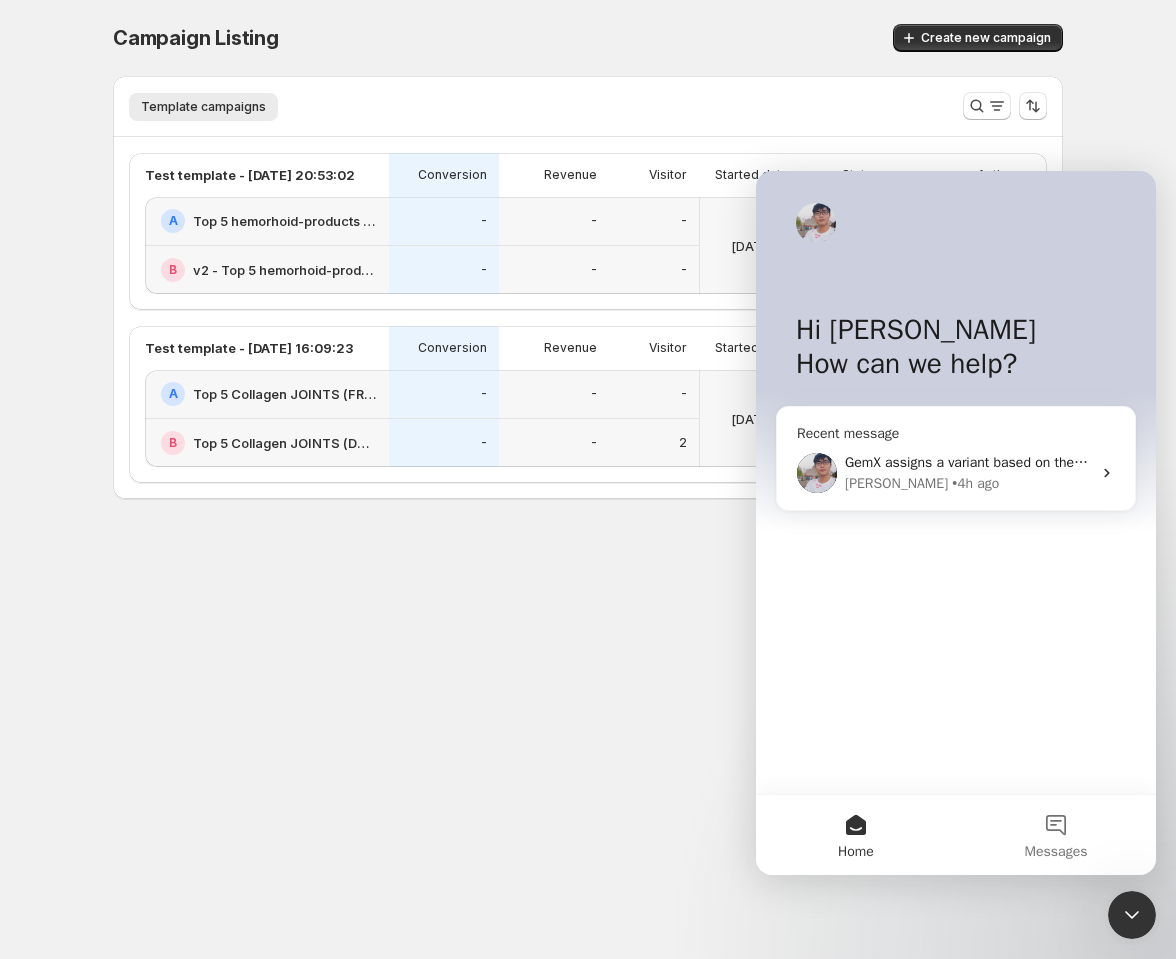 click on "GemX assigns a variant based on the visitor’s browser session, ensuring they consistently see the same version for accuracy in A/B testing. If a user is repeatedly seeing the same variant, it’s likely because their session is still active. To view a different variant, try the following : ﻿✅ Open the page in Incognito mode or a different browser. ﻿✅ Clear cookies/cache, then reload the page. ﻿✅ Use another device to test the behavior. This setup helps maintain reliable test results while ensuring a consistent user experience. Let us know if you need further assistance! 😊" at bounding box center (2589, 462) 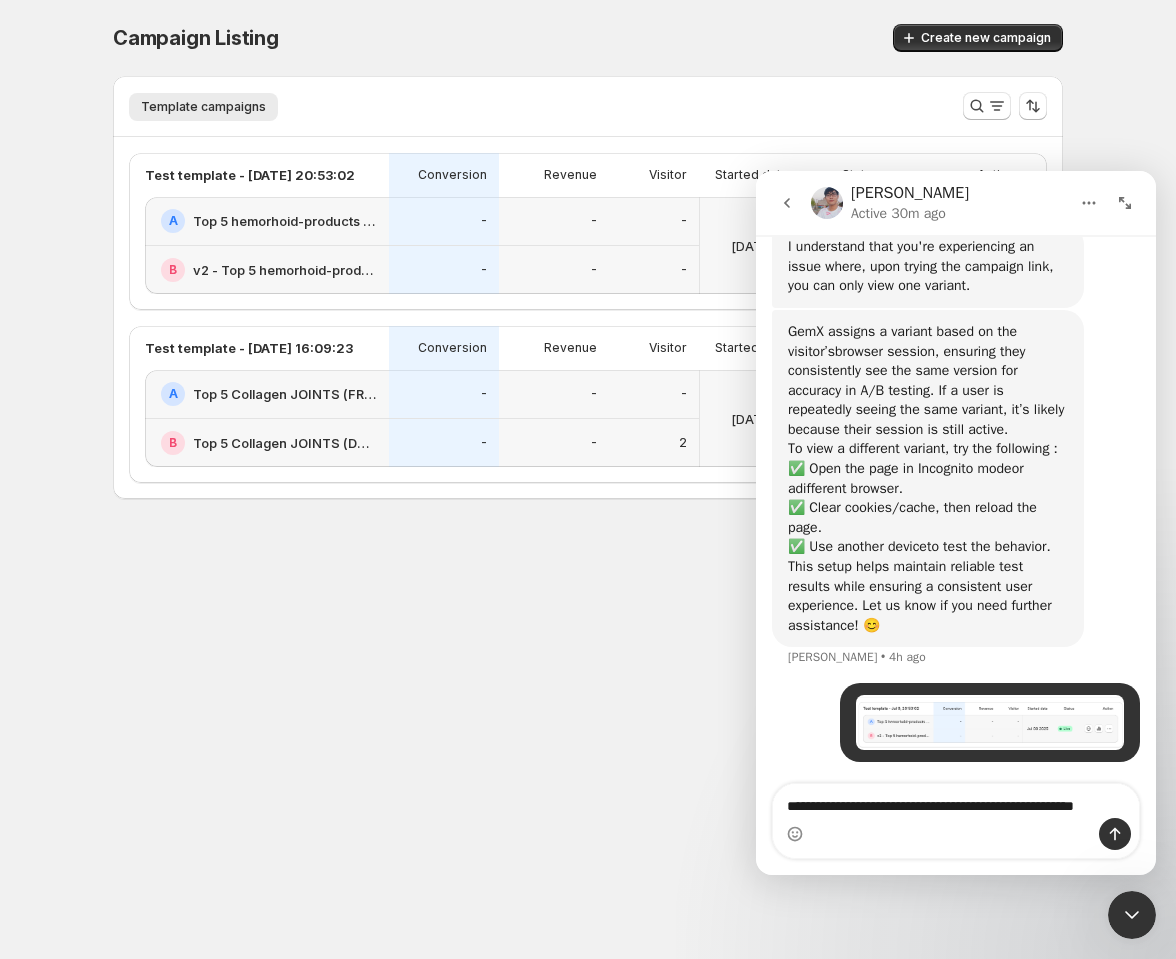 scroll, scrollTop: 661, scrollLeft: 0, axis: vertical 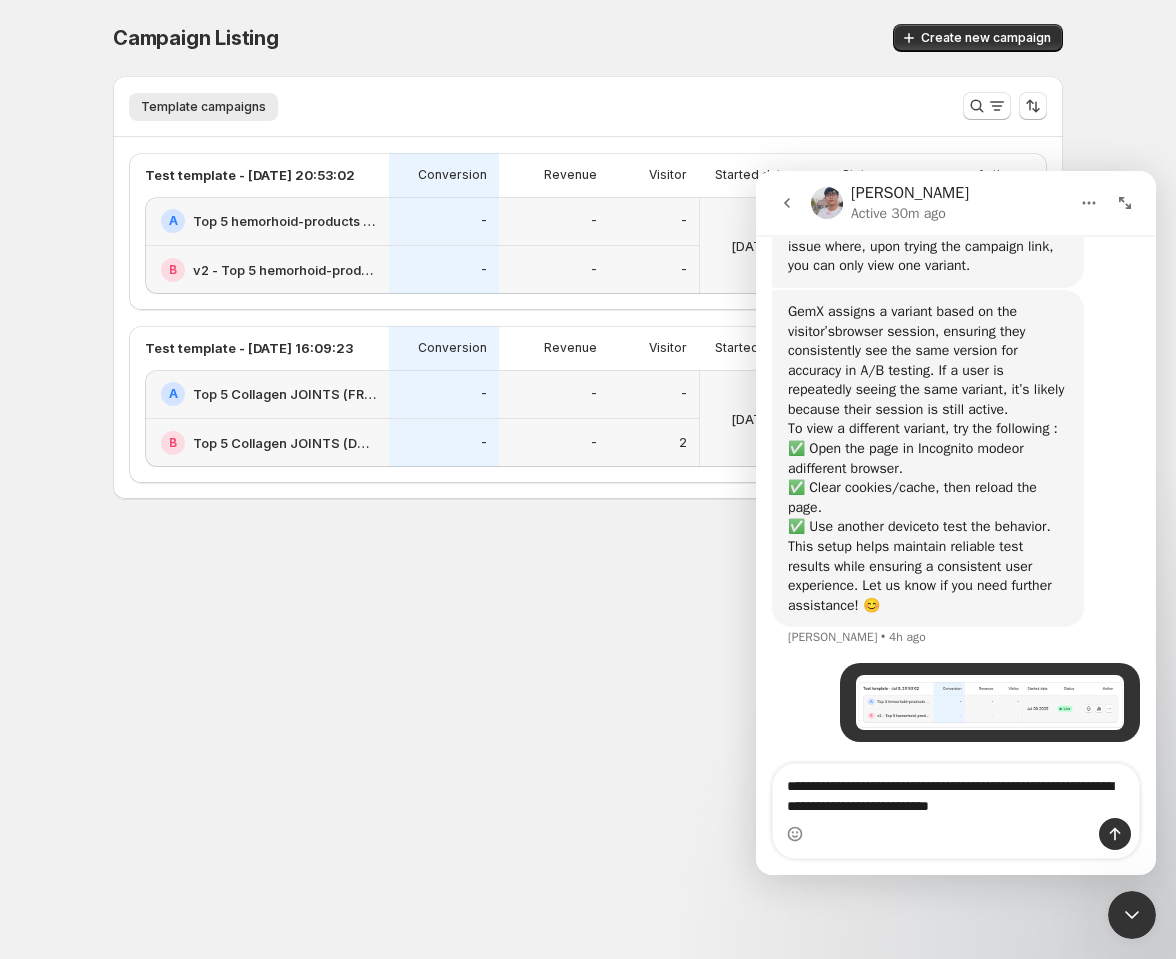 type on "**********" 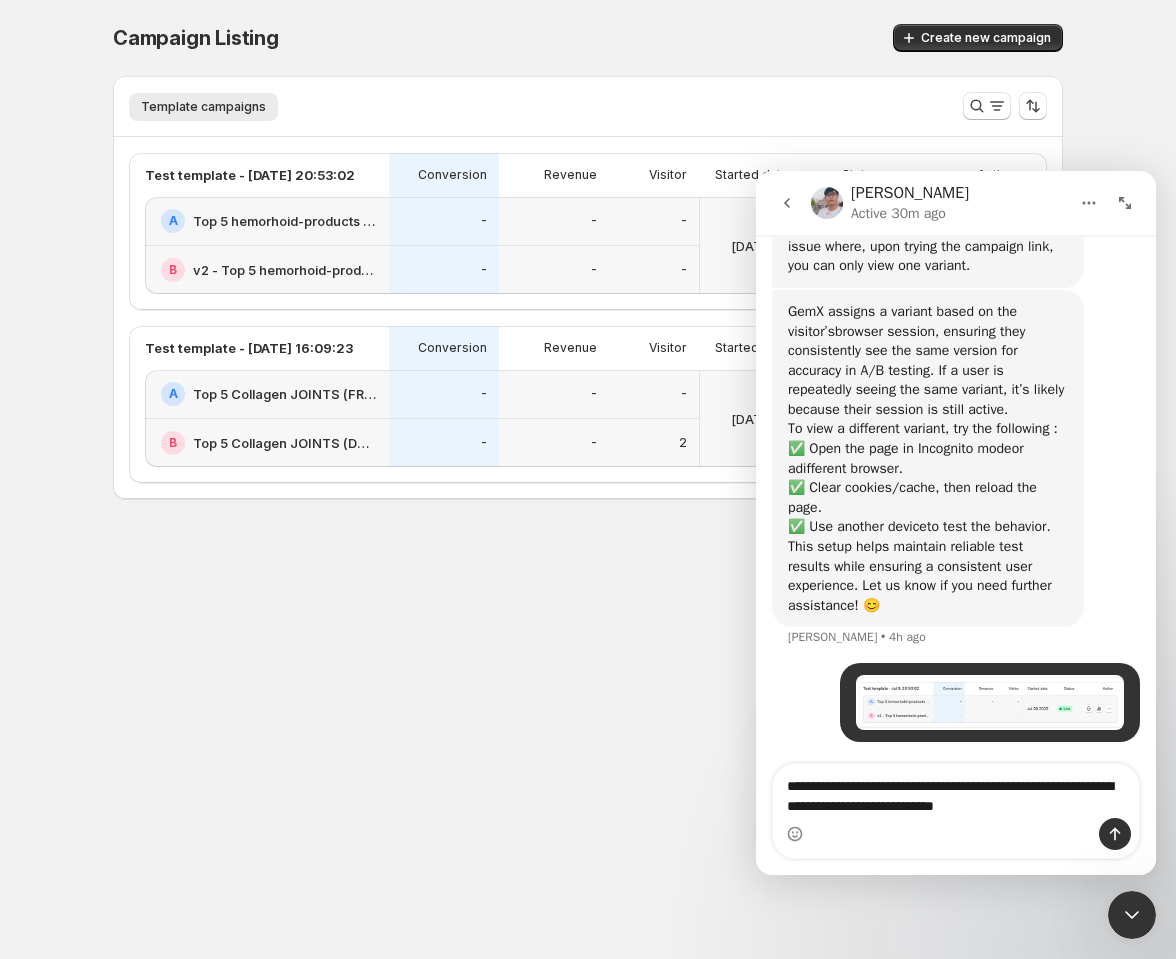 type 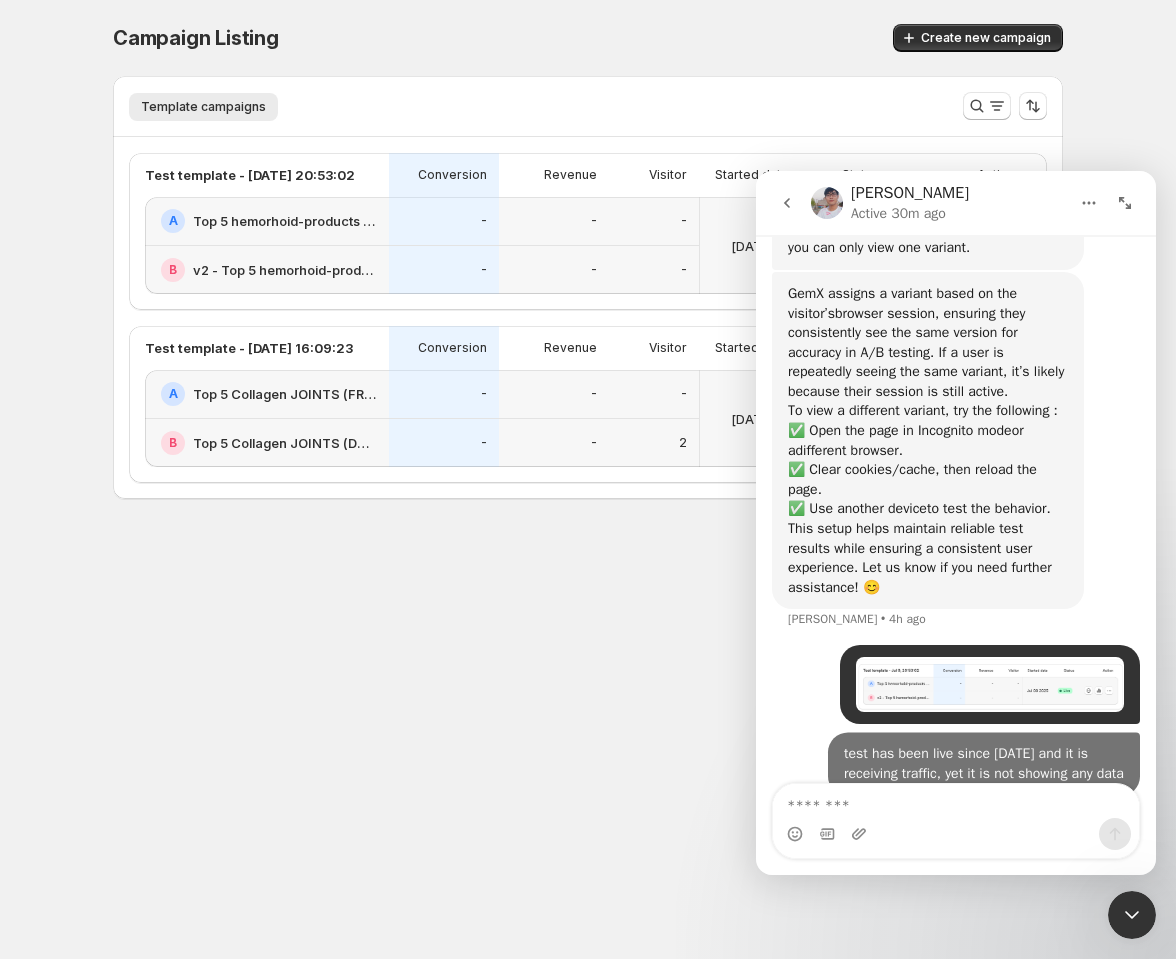 scroll, scrollTop: 725, scrollLeft: 0, axis: vertical 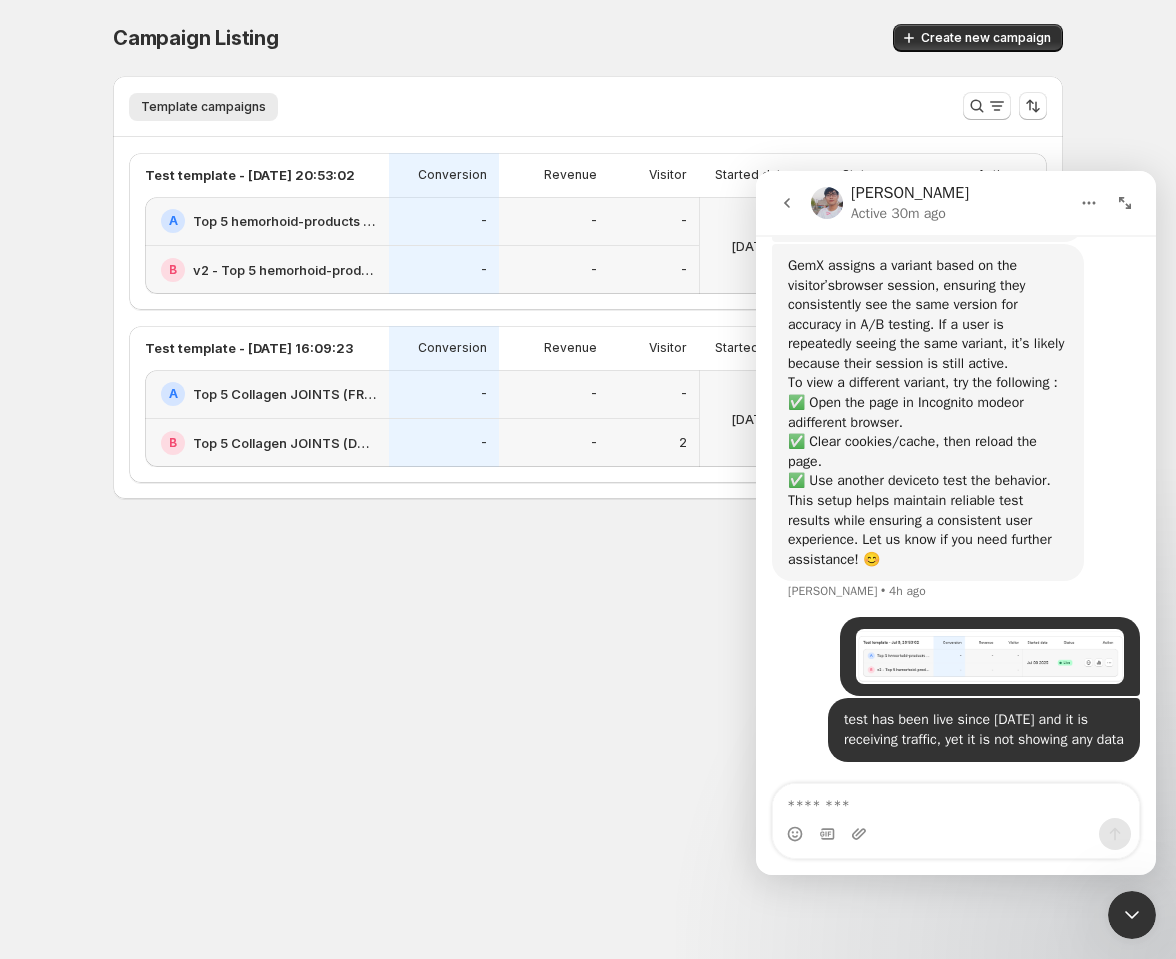click 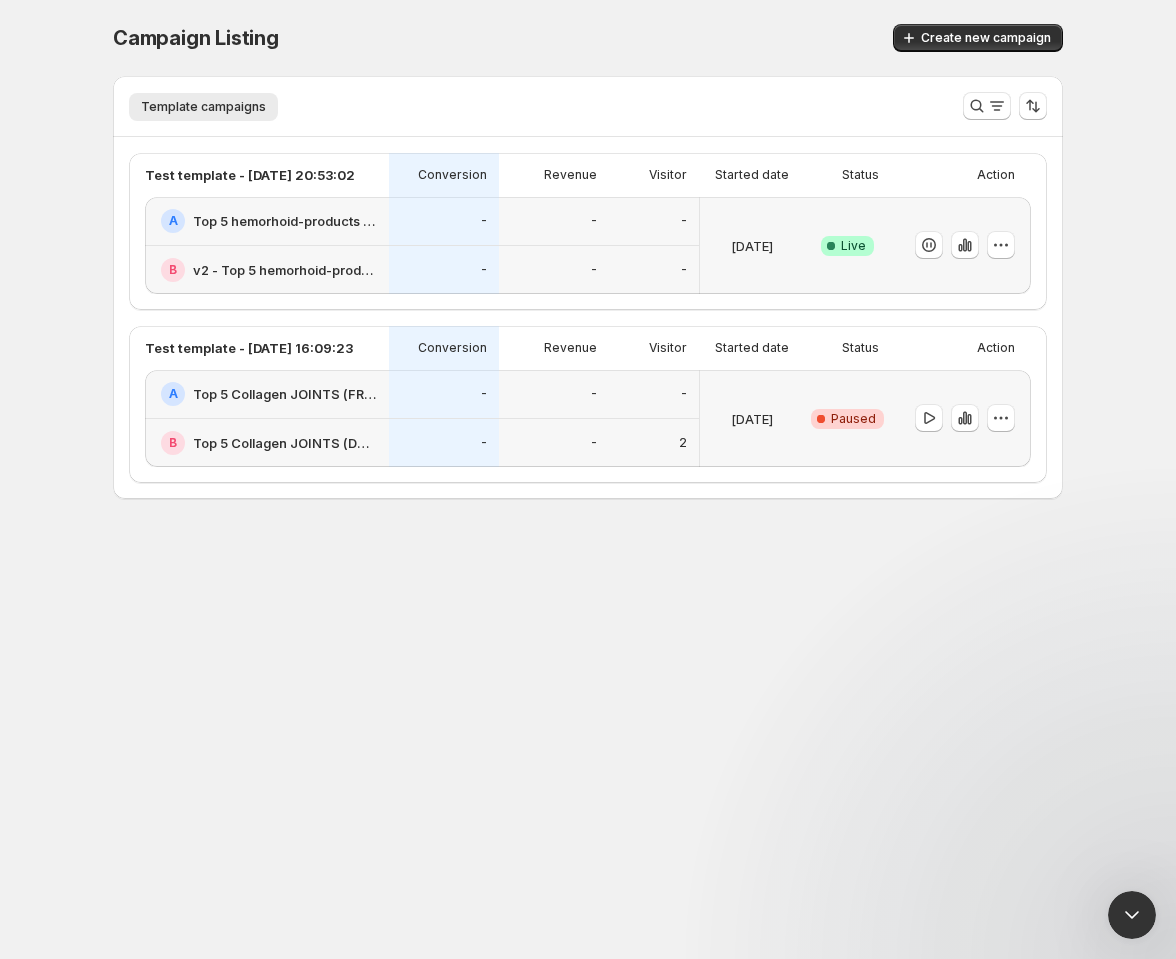 scroll, scrollTop: 0, scrollLeft: 0, axis: both 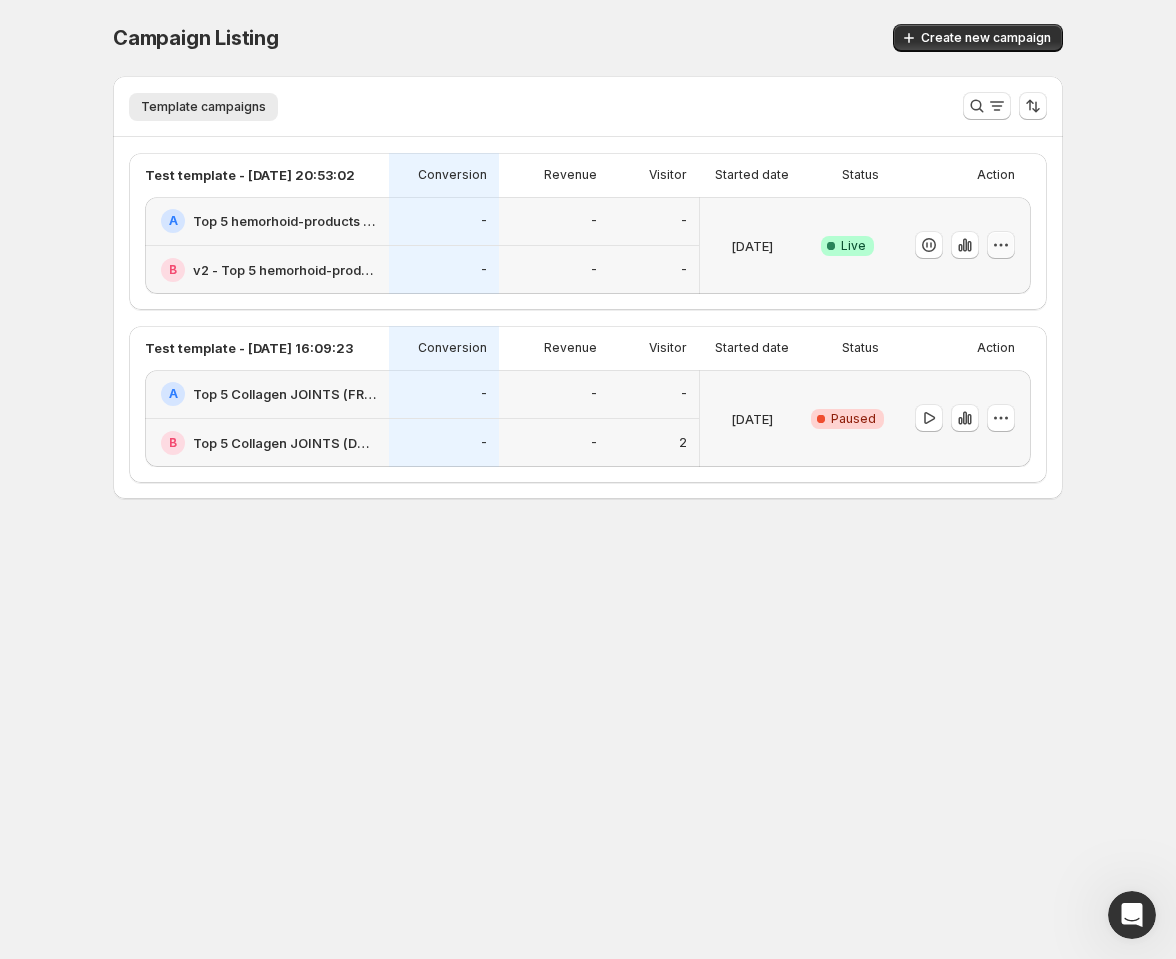 click 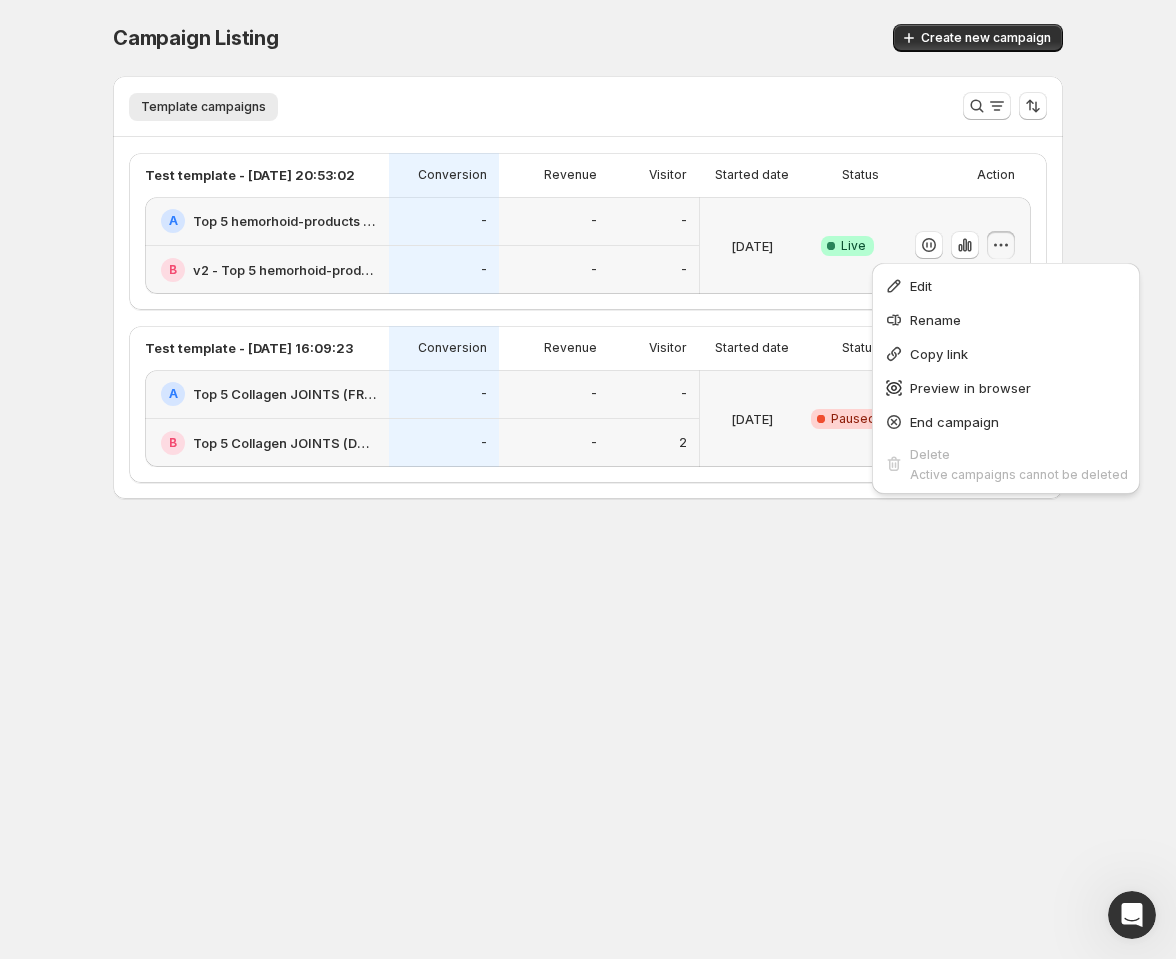click 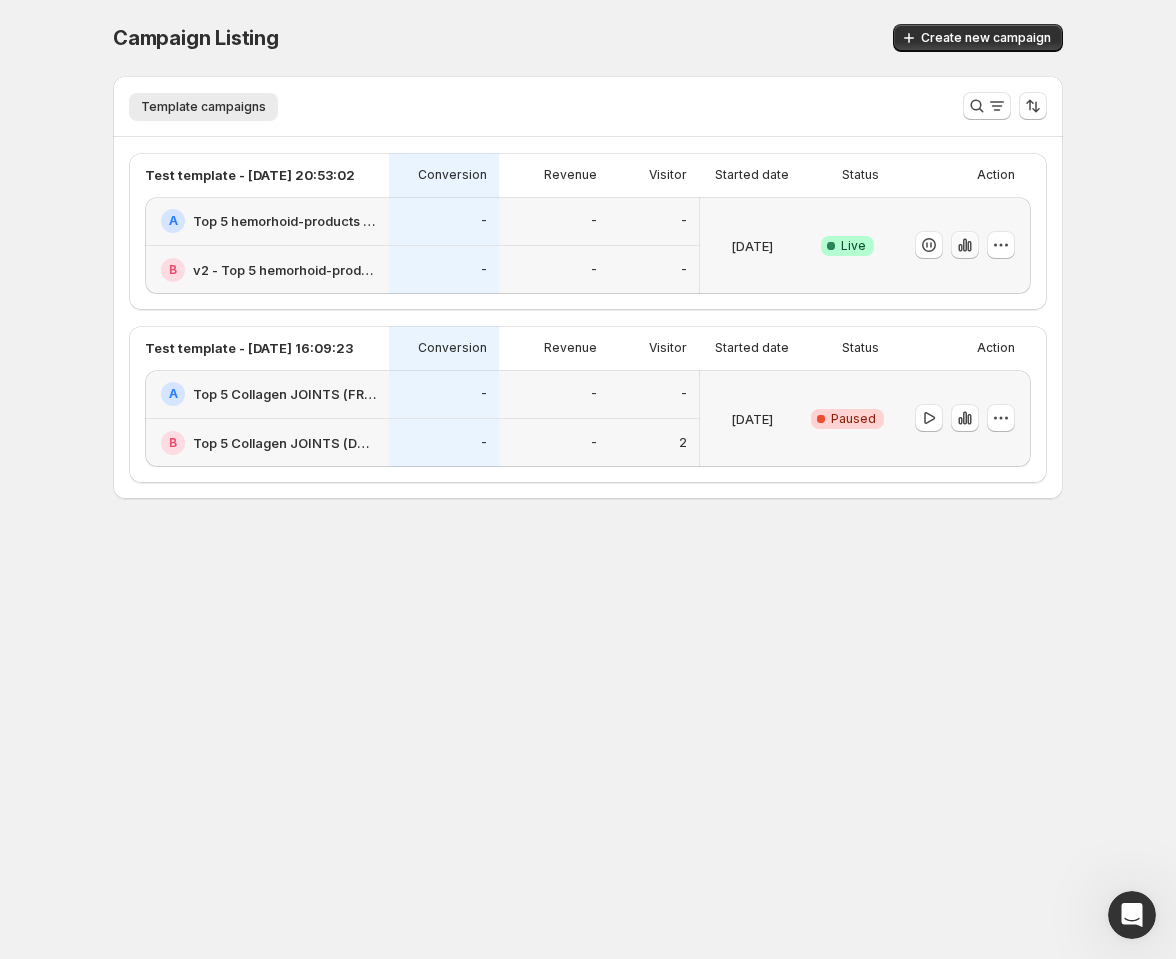 click 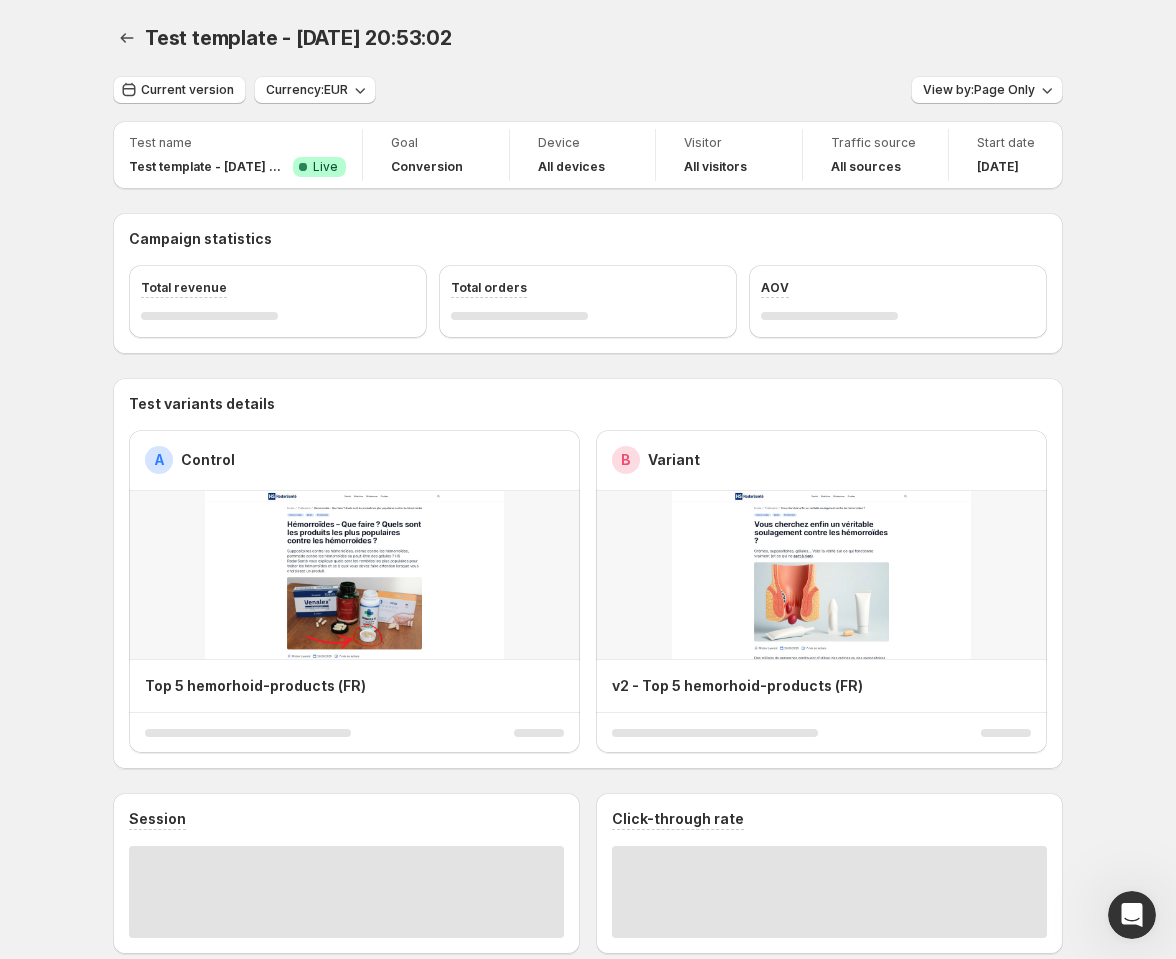 click on "Test template - Jul 9, 20:53:02. This page is ready Test template - Jul 9, 20:53:02 Current version Currency:  EUR View by:  Page Only Test name Test template - Jul 9, 20:53:02   Success Complete Live Goal Conversion Device All devices Visitor All visitors Traffic source All sources Start date Jul 9, 2025 Campaign statistics Total revenue Total orders AOV Test variants details A Control Top 5 hemorhoid-products (FR) B Variant v2 - Top 5 hemorhoid-products (FR) Session Click-through rate Page views Product views Avg time on page Visitor Device Channel" at bounding box center [588, 808] 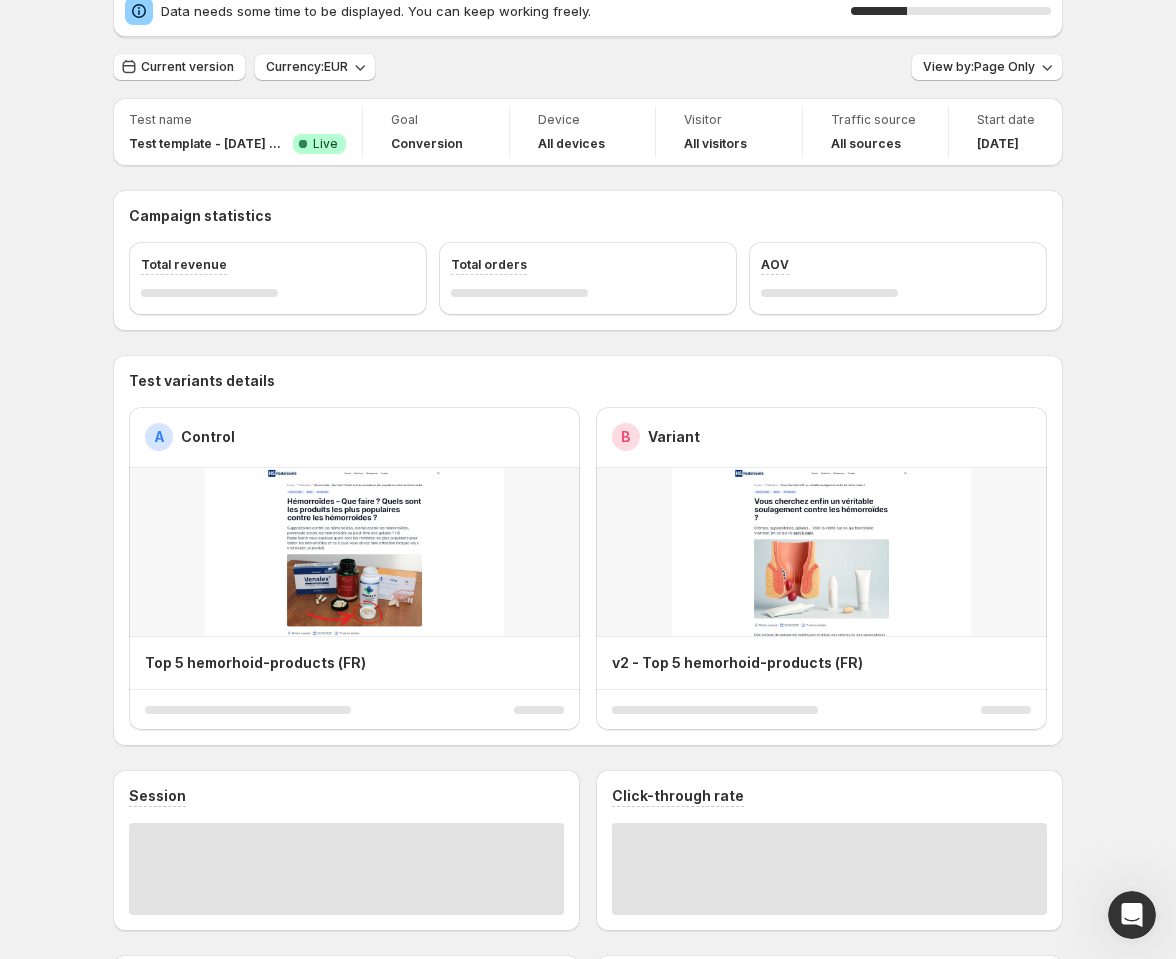 scroll, scrollTop: 0, scrollLeft: 0, axis: both 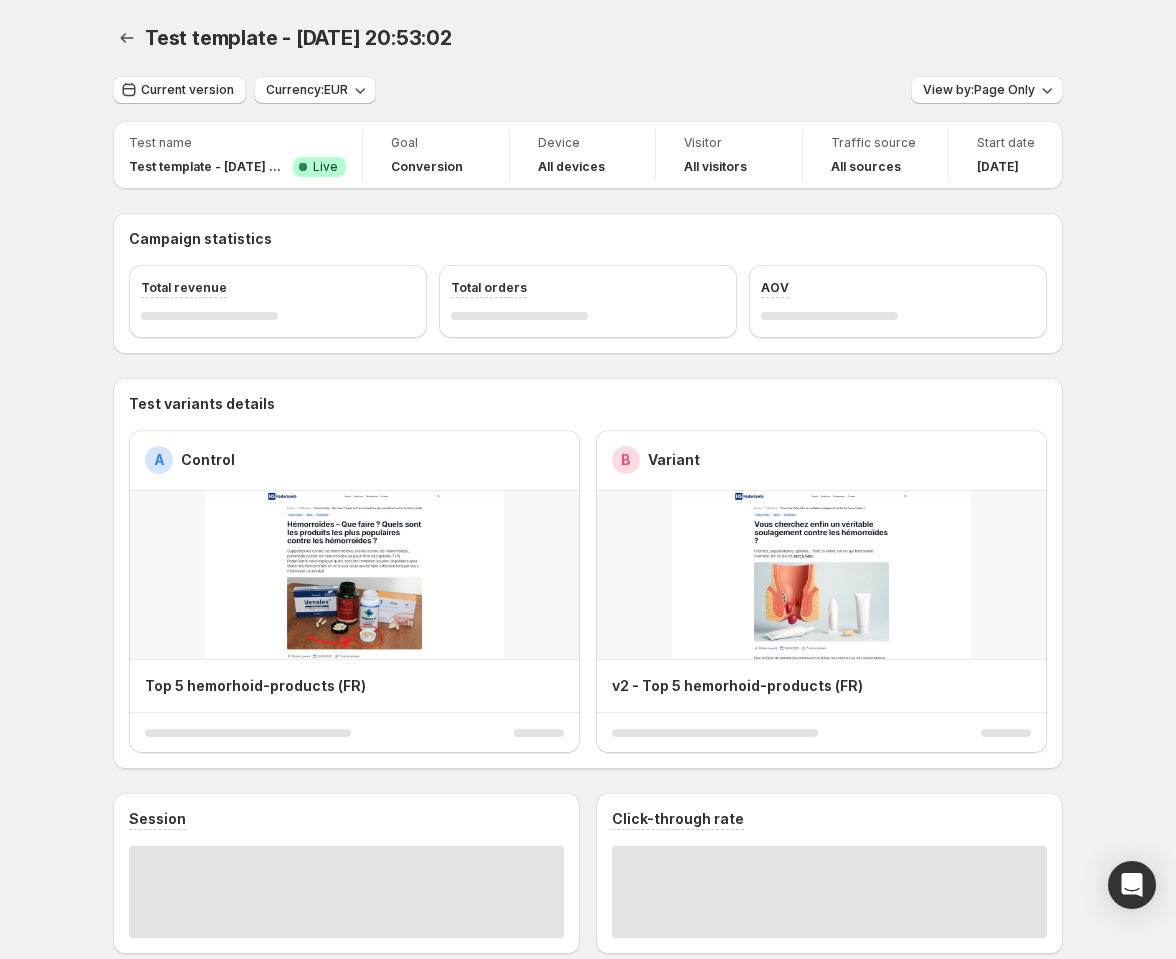 click on "Test template - [DATE] 20:53:02. This page is ready Test template - [DATE] 20:53:02 Current version Currency:  EUR View by:  Page Only Test name Test template - [DATE] 20:53:02   Success Complete Live Goal Conversion Device All devices Visitor All visitors Traffic source All sources Start date [DATE] Campaign statistics Total revenue Total orders AOV Test variants details A Control Top 5 hemorhoid-products (FR) B Variant v2 - Top 5 hemorhoid-products (FR) Session Click-through rate Page views Product views Avg time on page Visitor Device Channel Home Campaigns Plans" at bounding box center [588, 808] 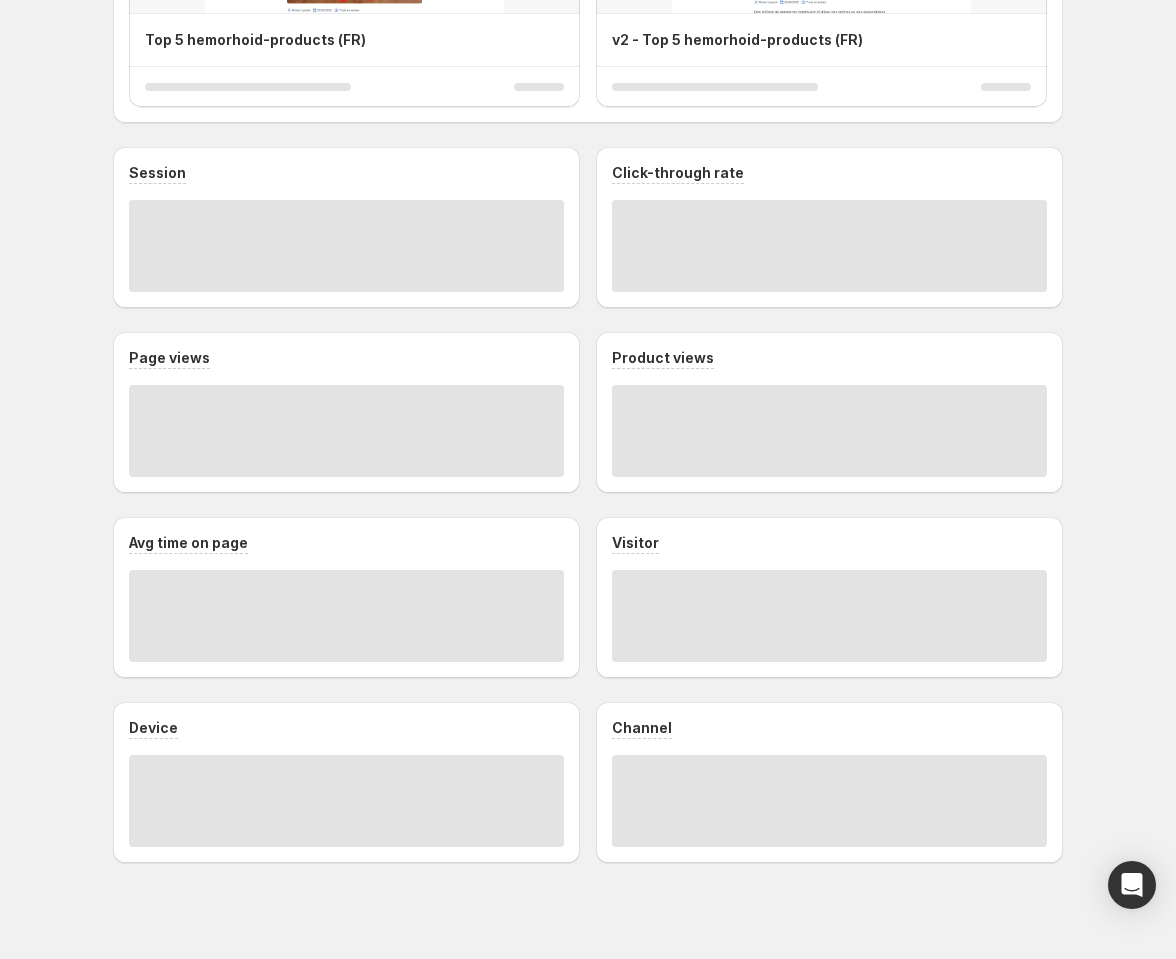 scroll, scrollTop: 723, scrollLeft: 0, axis: vertical 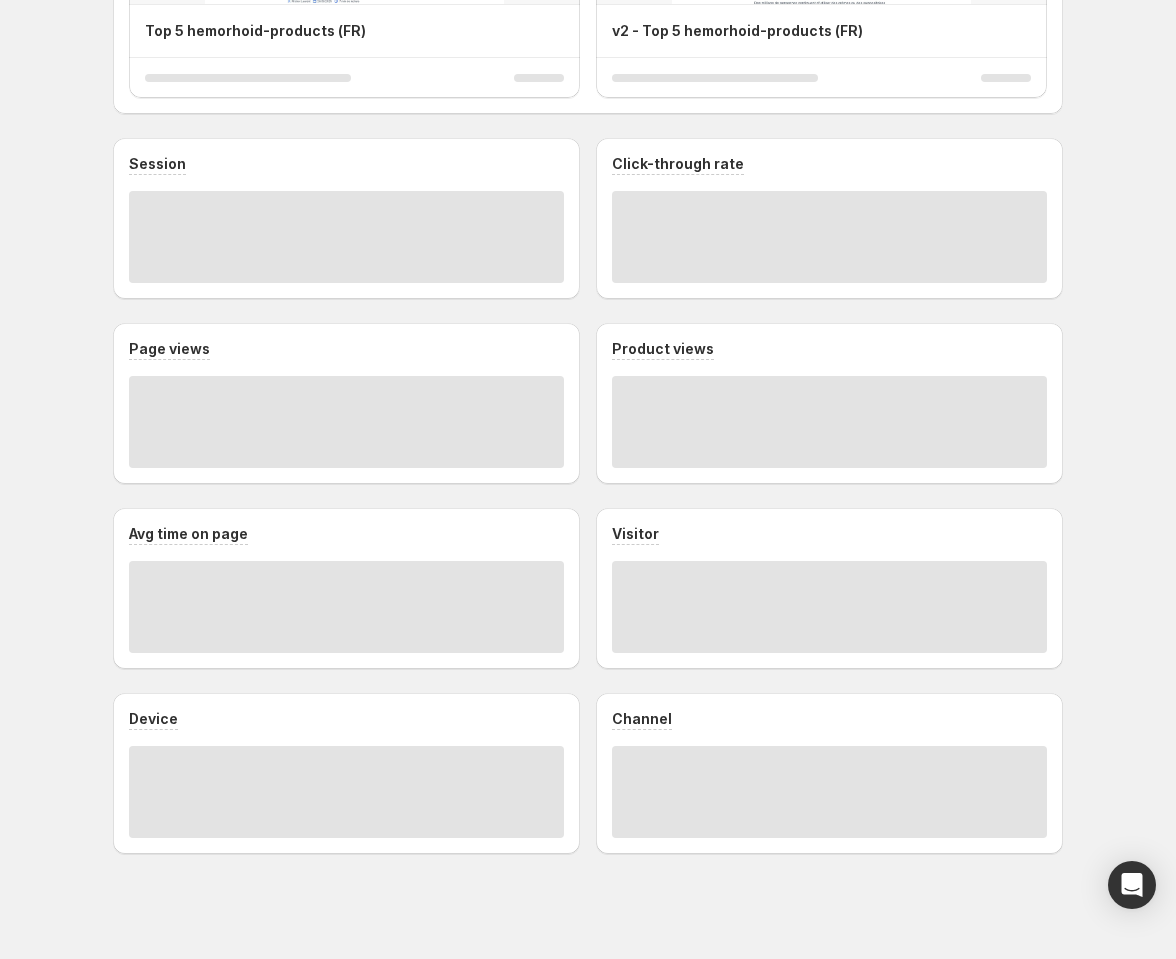 click on "Test template - [DATE] 20:53:02. This page is ready Test template - [DATE] 20:53:02 Data needs some time to be displayed. You can keep working freely. 12 % Current version Currency:  EUR View by:  Page Only Test name Test template - [DATE] 20:53:02   Success Complete Live Goal Conversion Device All devices Visitor All visitors Traffic source All sources Start date [DATE] Campaign statistics Total revenue Total orders AOV Test variants details A Control Top 5 hemorhoid-products (FR) B Variant v2 - Top 5 hemorhoid-products (FR) Session Click-through rate Page views Product views Avg time on page Visitor Device Channel Home Campaigns Plans" at bounding box center [588, 119] 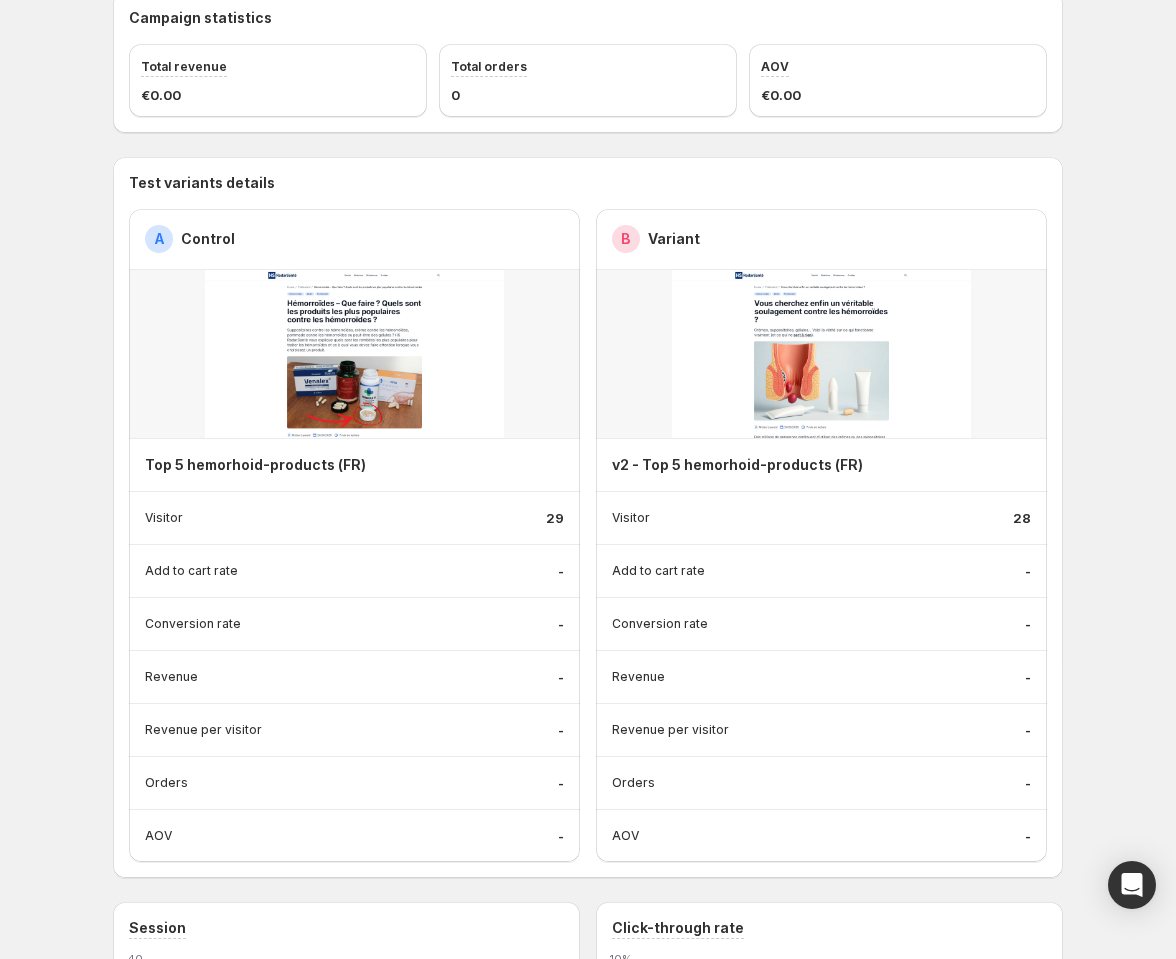 scroll, scrollTop: 0, scrollLeft: 0, axis: both 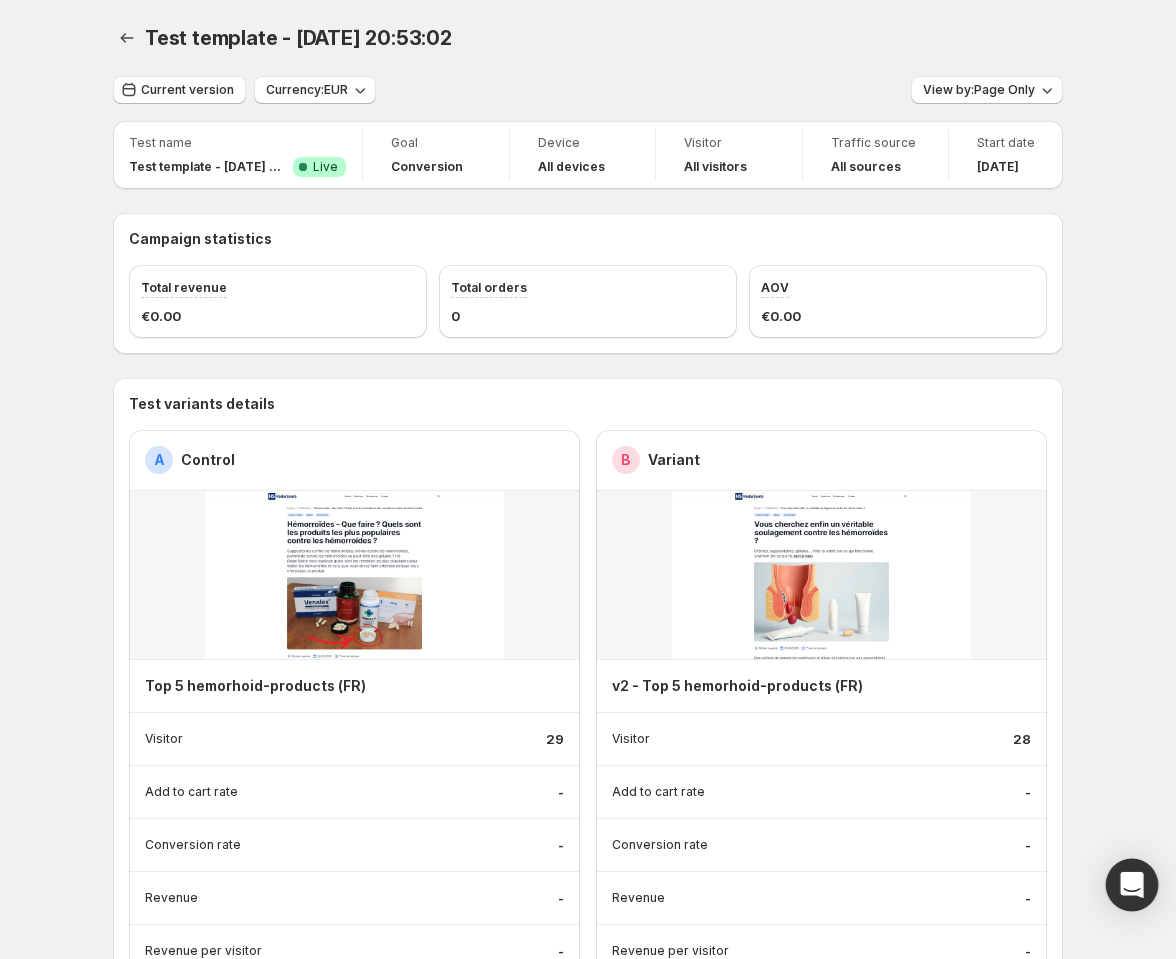 click at bounding box center (1132, 885) 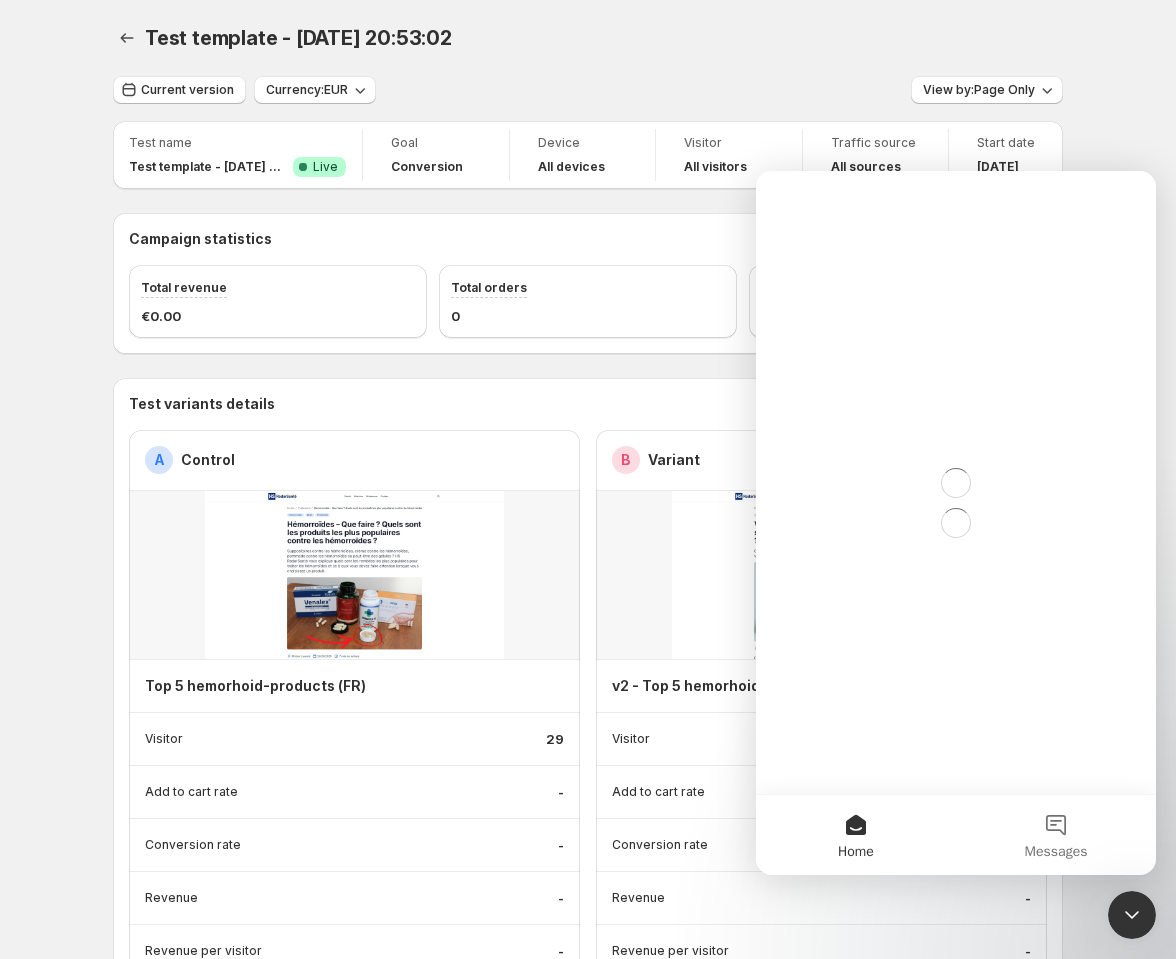 scroll, scrollTop: 0, scrollLeft: 0, axis: both 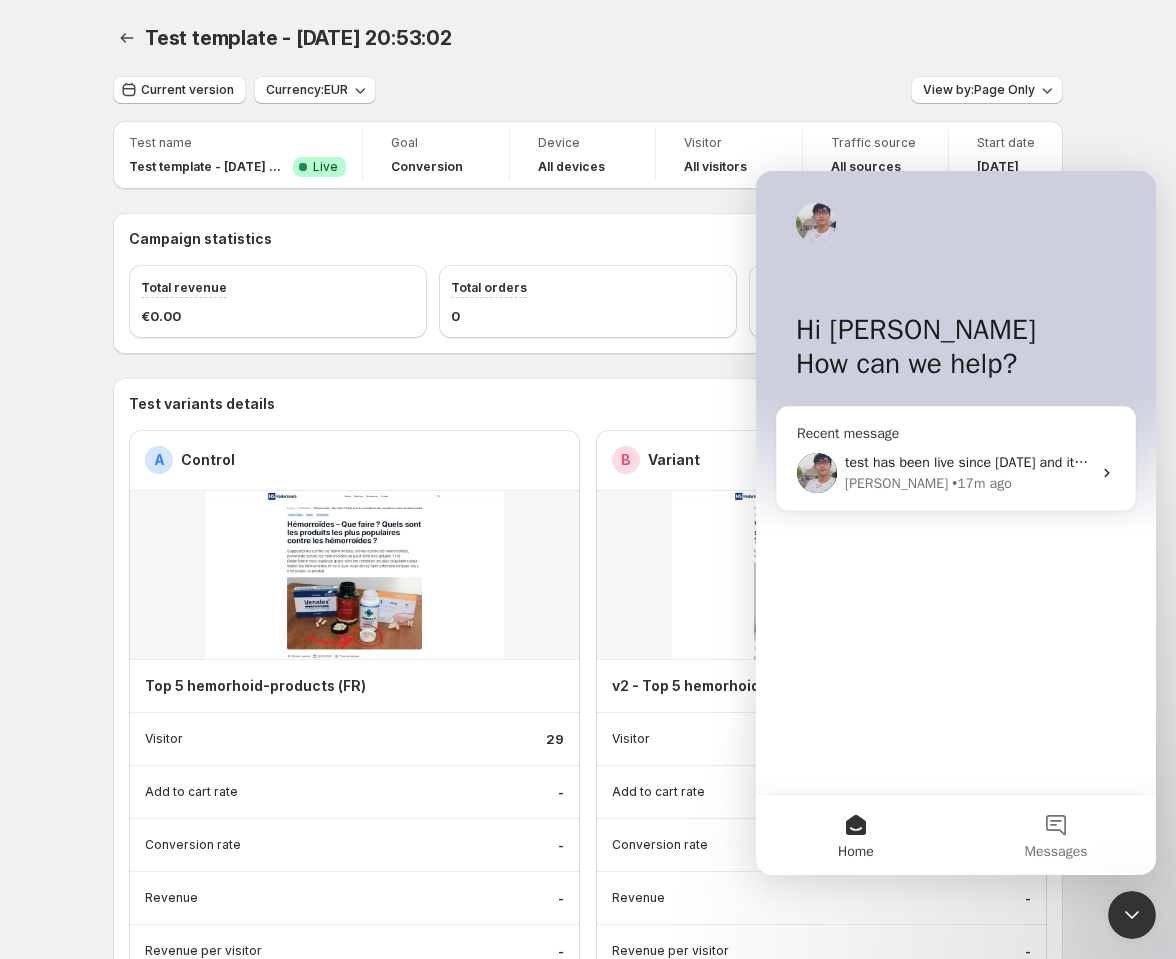 click on "[PERSON_NAME] •  17m ago" at bounding box center [968, 483] 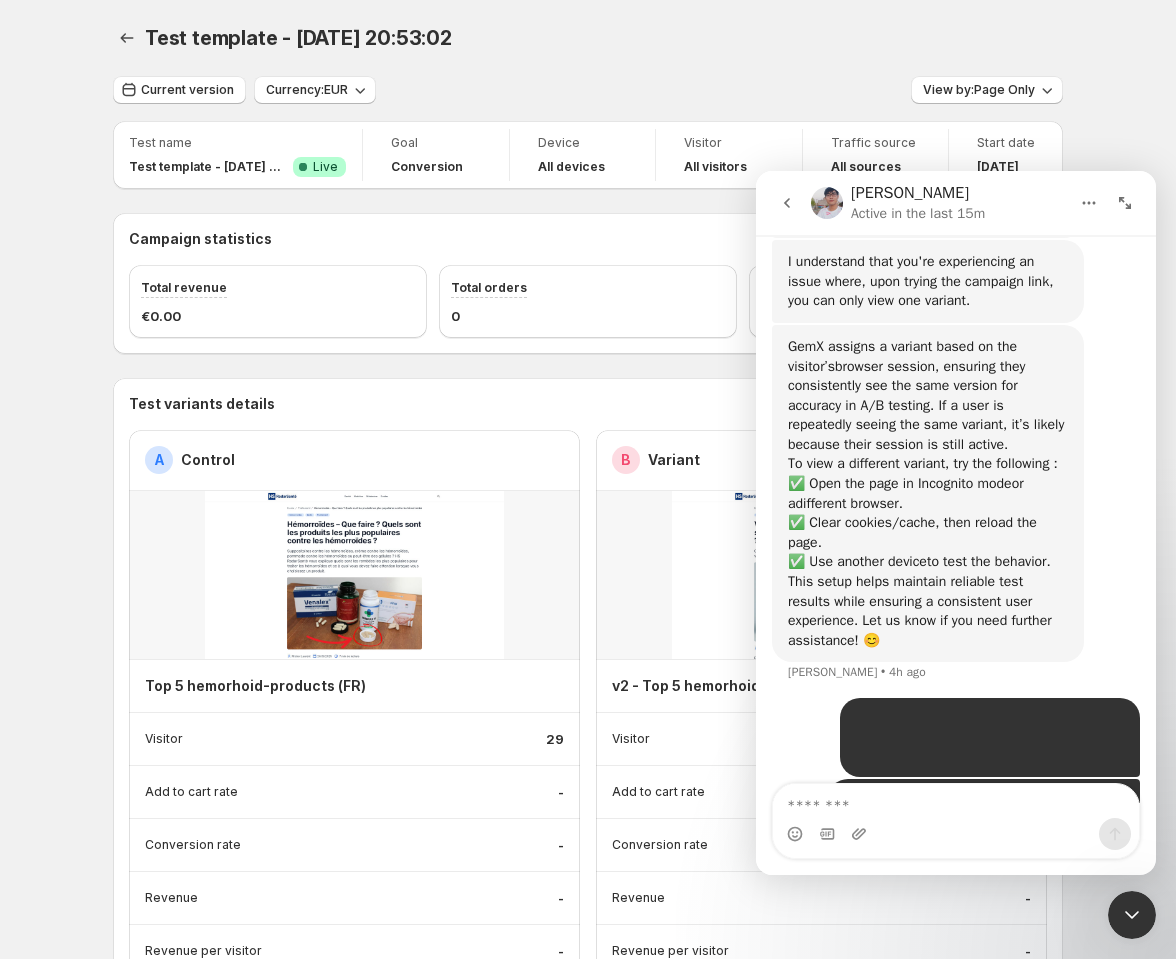 scroll, scrollTop: 725, scrollLeft: 0, axis: vertical 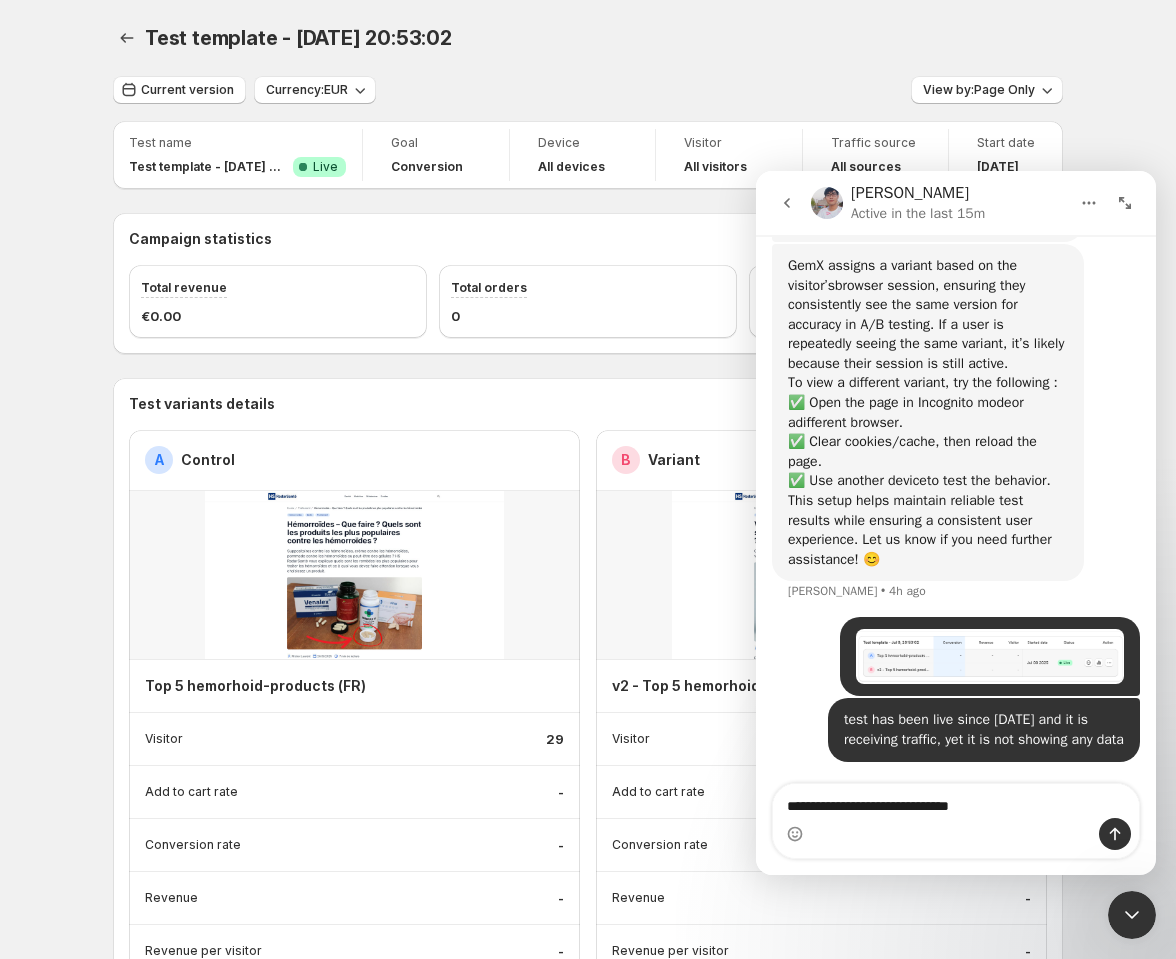 type on "**********" 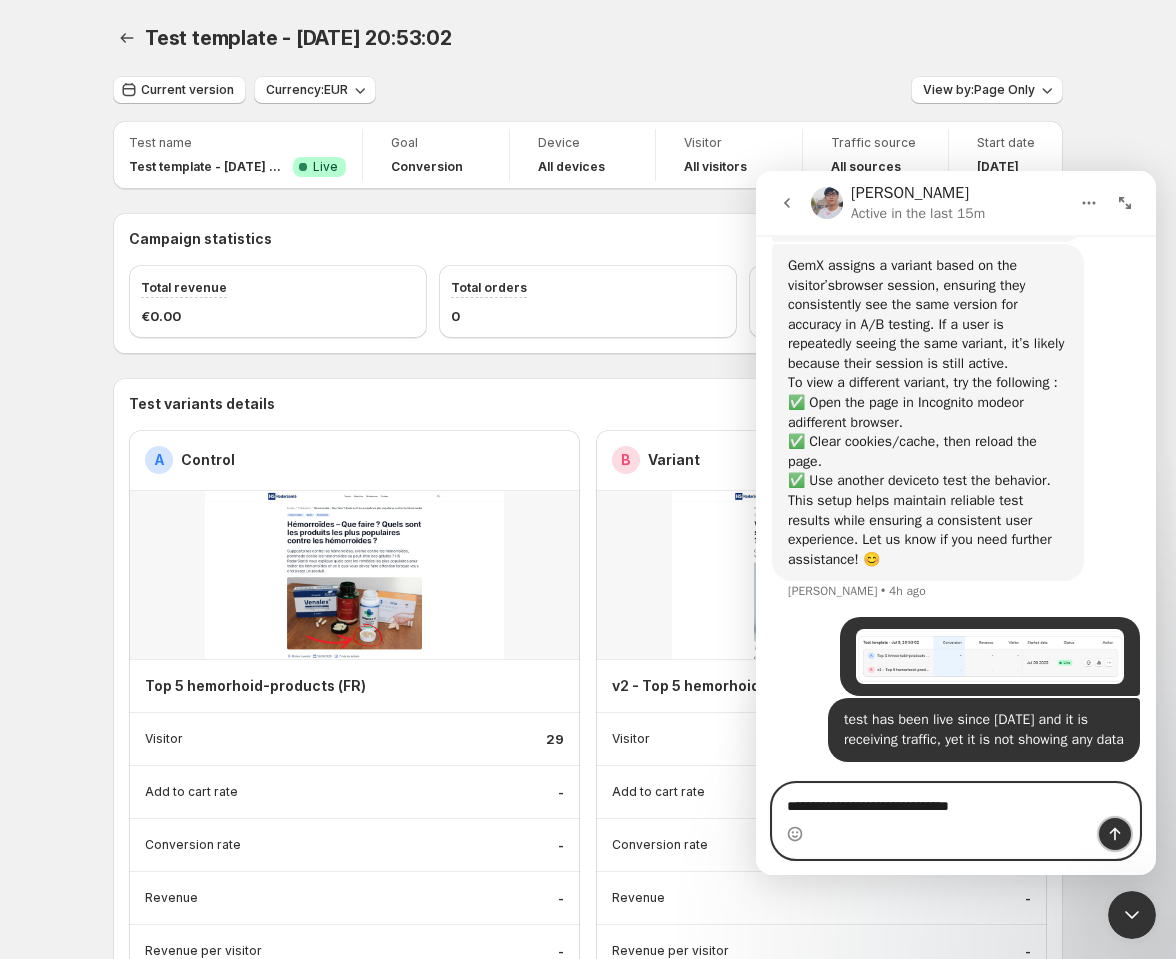 click 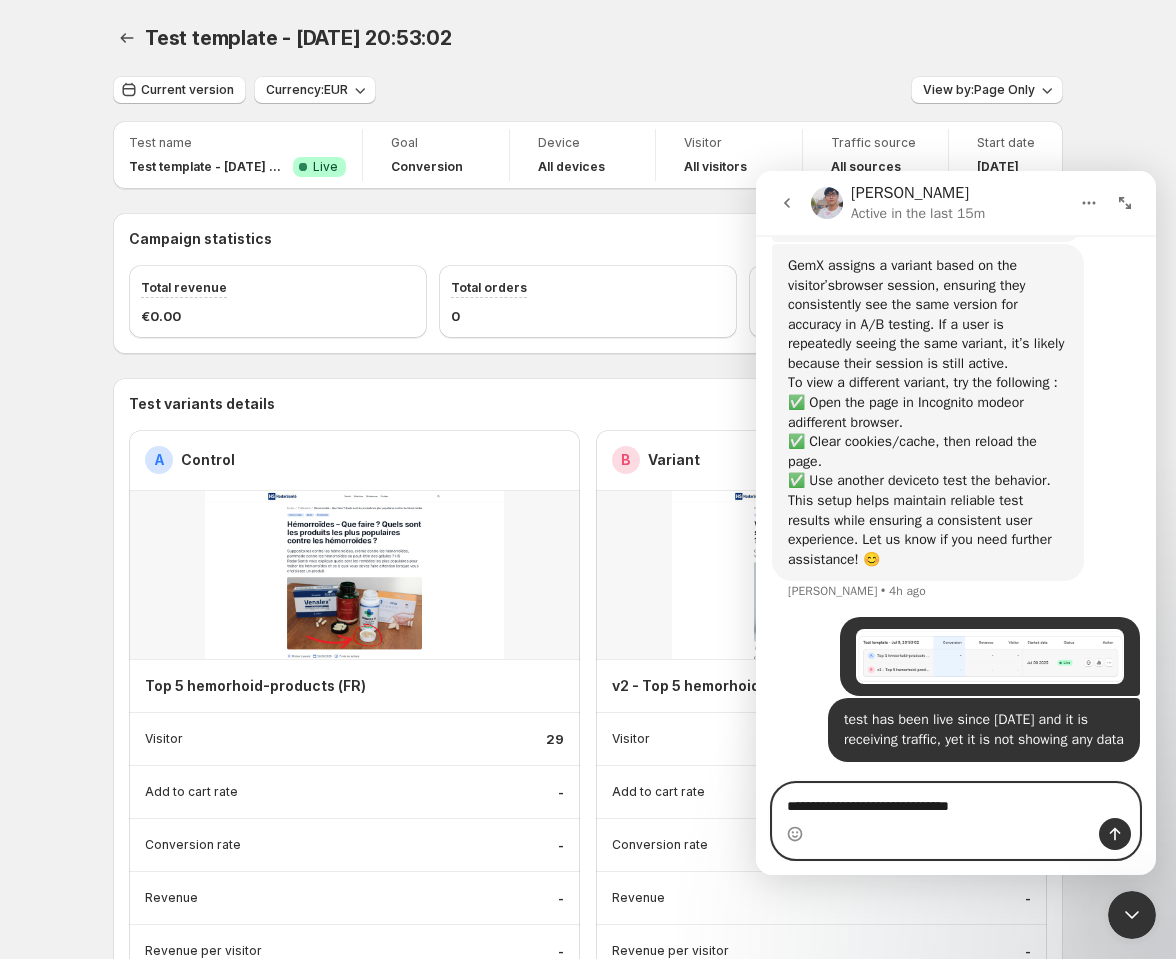 type 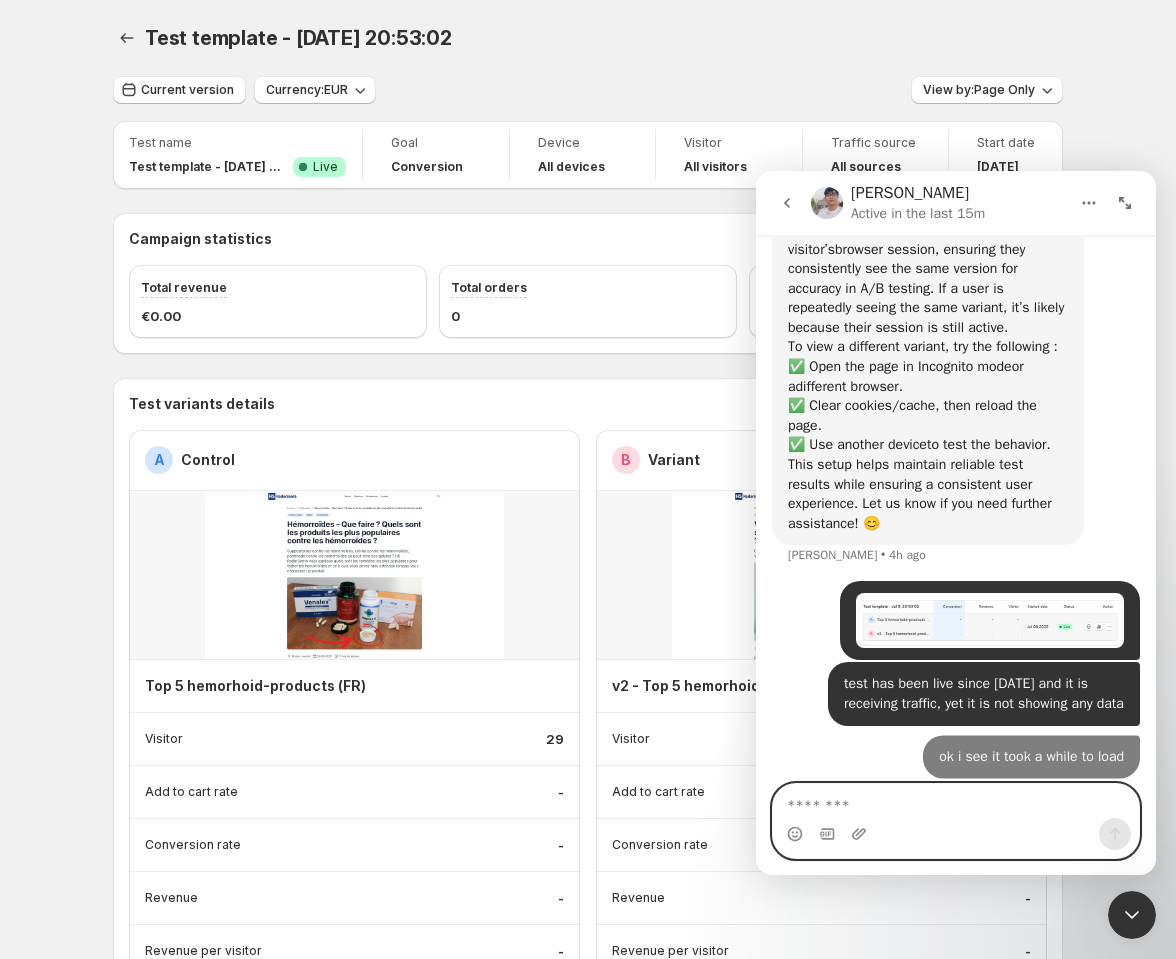 scroll, scrollTop: 771, scrollLeft: 0, axis: vertical 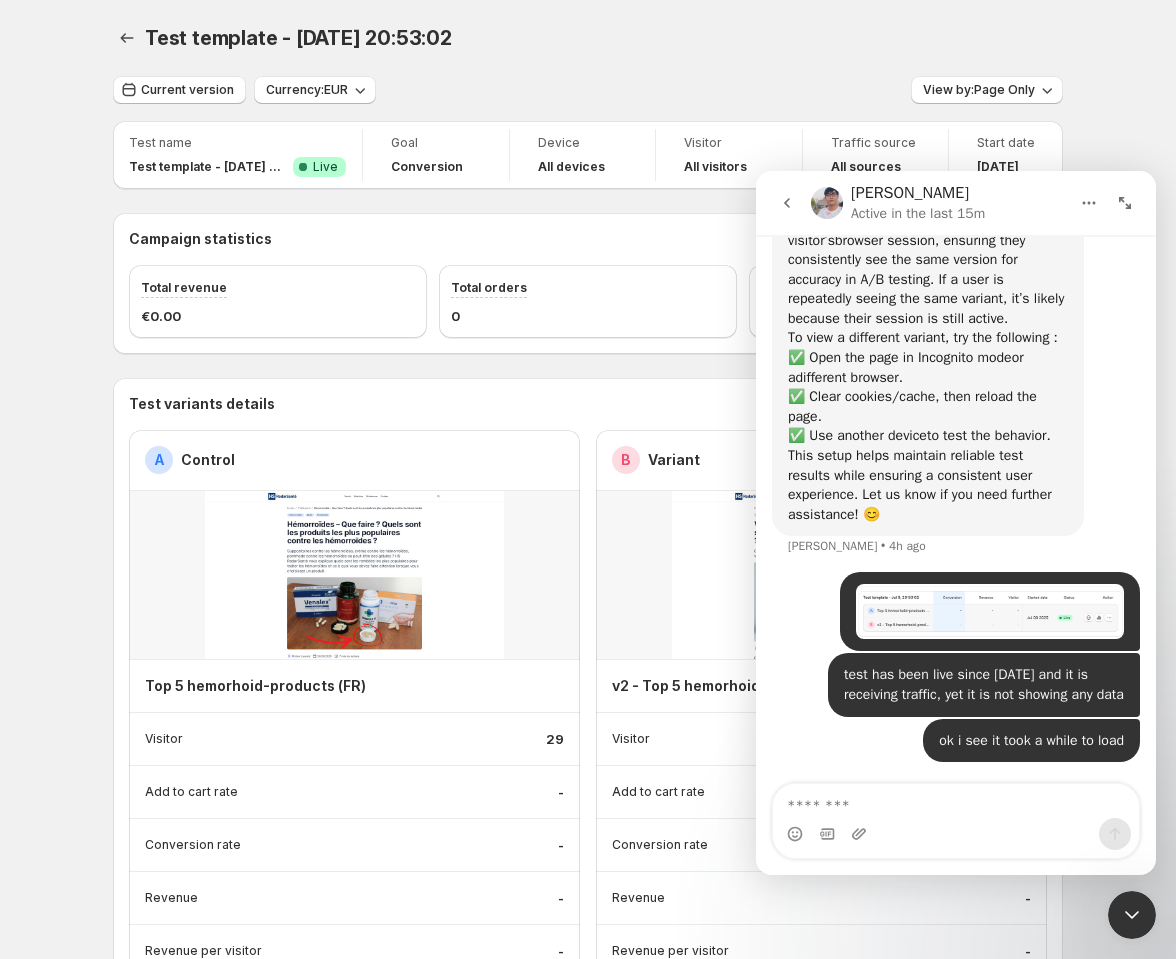 click 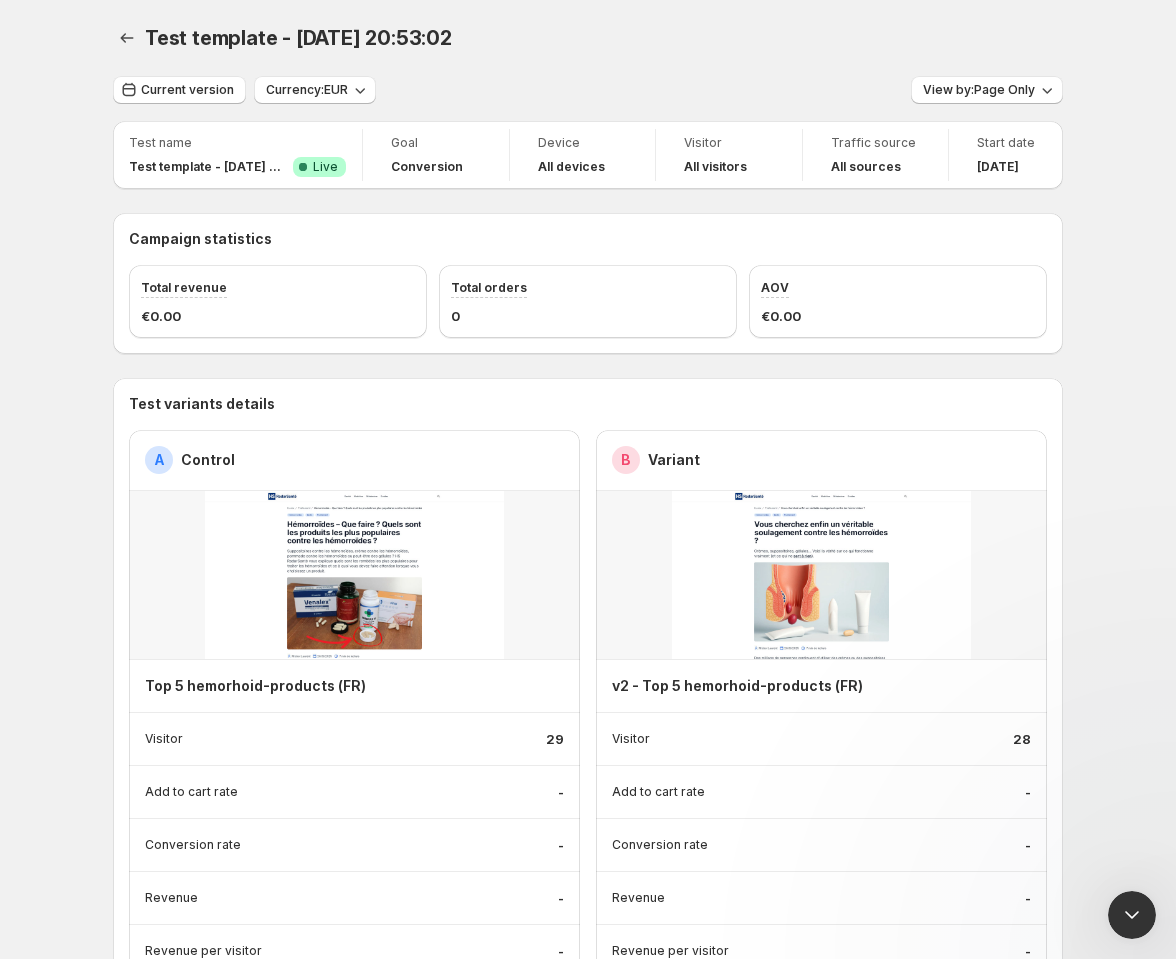 scroll, scrollTop: 0, scrollLeft: 0, axis: both 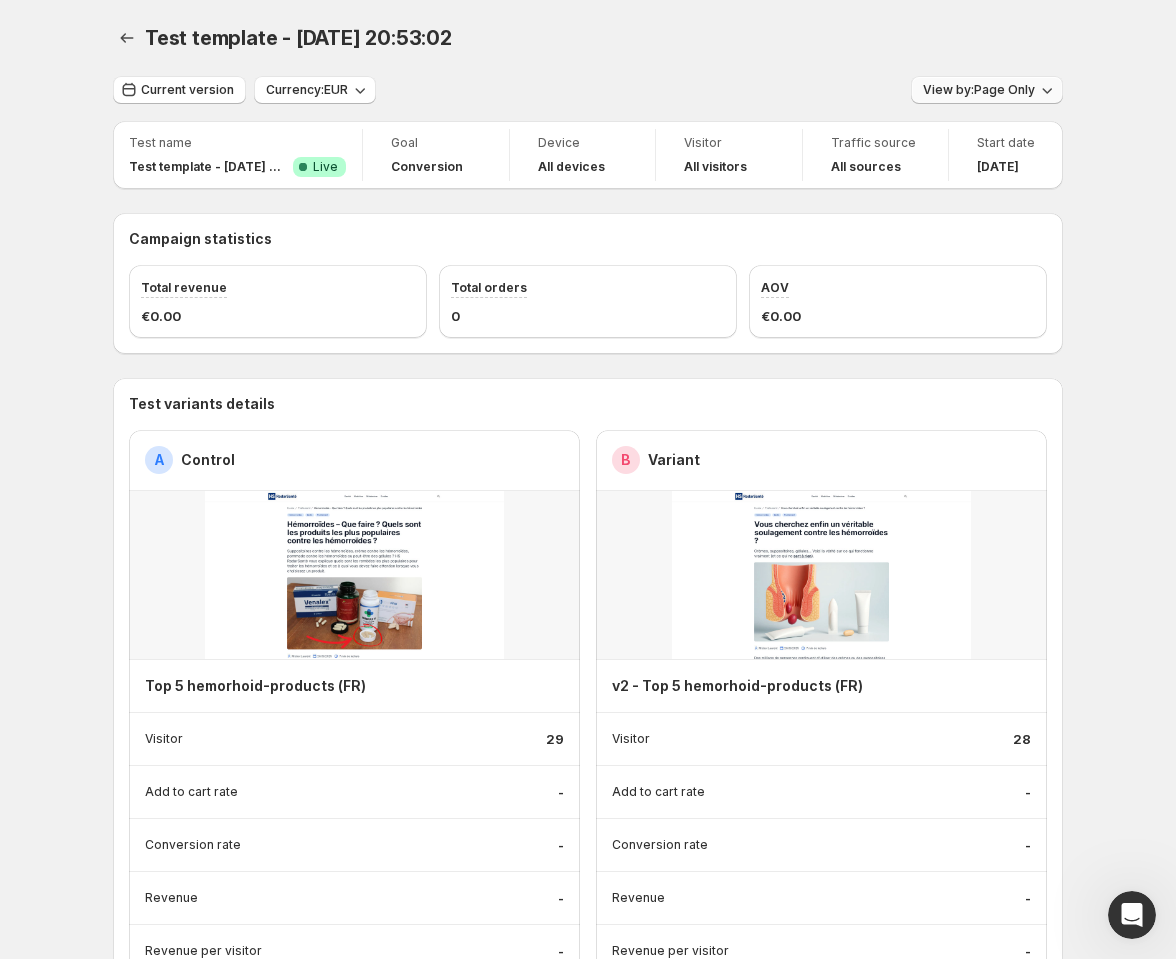 click 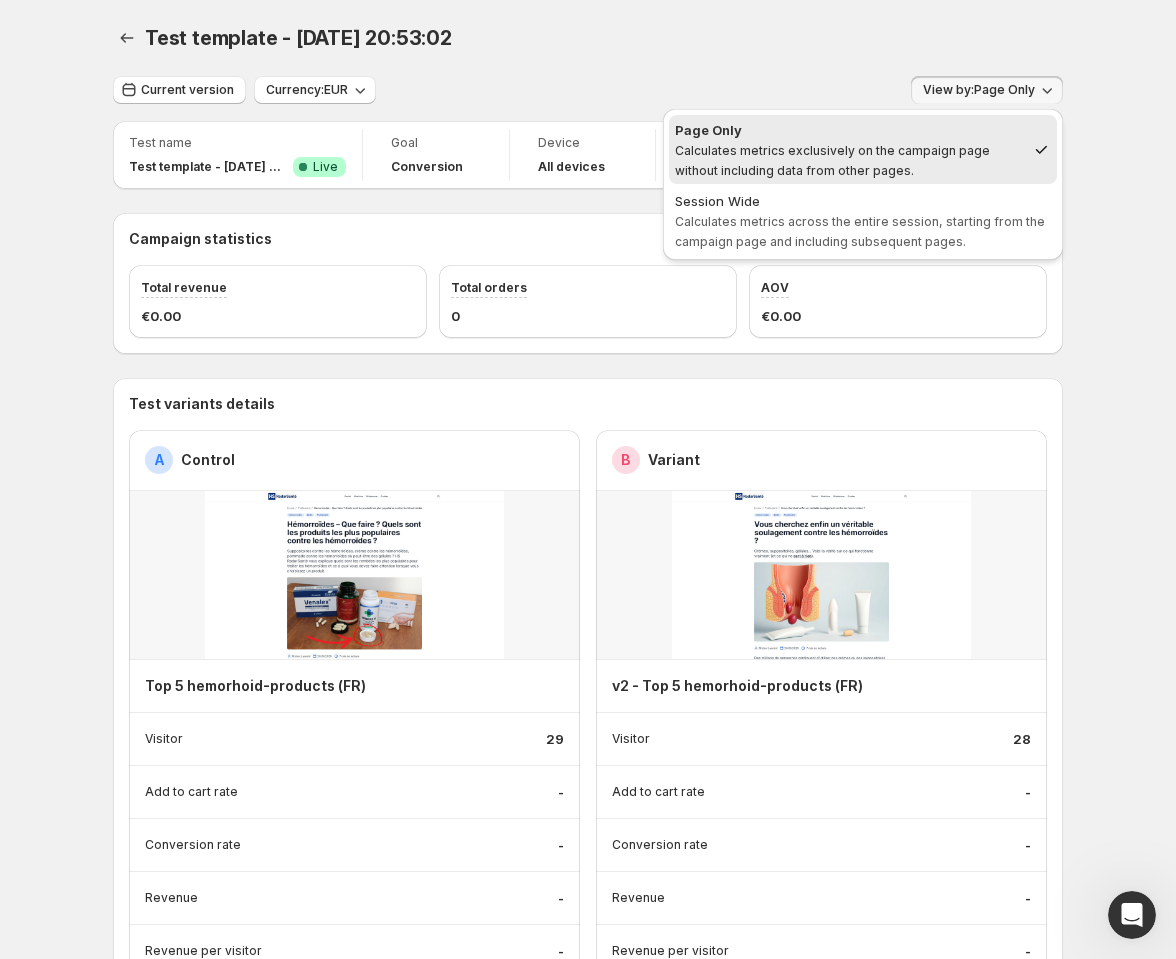 click on "Test template - [DATE] 20:53:02. This page is ready Test template - [DATE] 20:53:02 Current version Currency:  EUR View by:  Page Only Test name Test template - [DATE] 20:53:02   Success Complete Live Goal Conversion Device All devices Visitor All visitors Traffic source All sources Start date [DATE] Campaign statistics Total revenue €0.00 Total orders 0 AOV €0.00 Test variants details A Control Top 5 hemorhoid-products (FR) Visitor 29 Add to cart rate - Conversion rate - Revenue - Revenue per visitor - Orders - AOV - B Variant v2 - Top 5 hemorhoid-products (FR) Visitor 28 Add to cart rate - Conversion rate - Revenue - Revenue per visitor - Orders - AOV - Session 0 0 20 20 40 40 Control Variant Click-through rate 0% 0% 5% 5% 10% 10% Control Variant Page views 0 0 20 20 40 40 Control Variant Product views 0 0 5 5 10 10 Control Variant Avg time on page 0.00s 0.00s 1m 40s 1m 40s 3m 20s 3m 20s Control Variant Visitor 57 Control Variant Device Desktop 4 2 Tablet 0 1 Mobile 30 26 Control Variant Channel 0" at bounding box center (588, 1189) 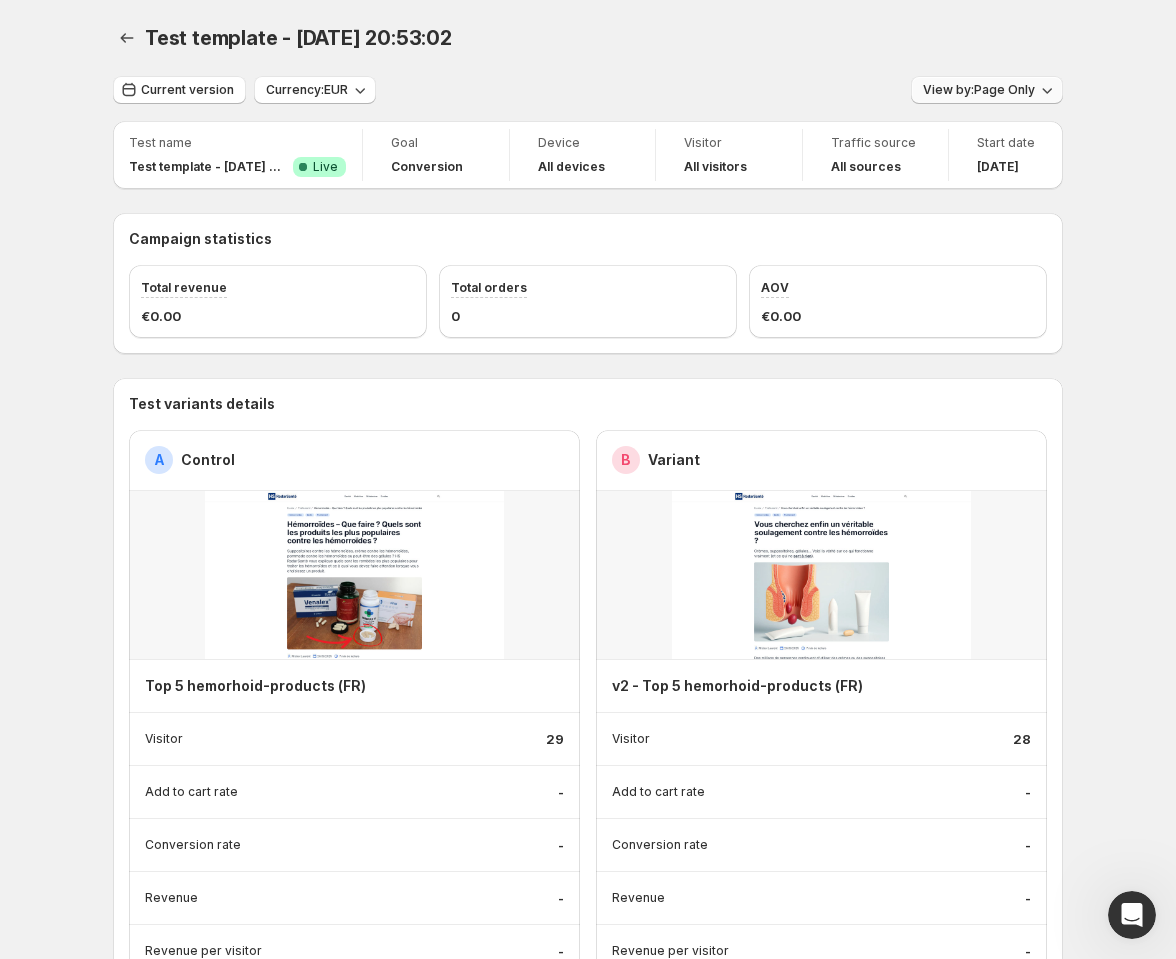 click on "View by:  Page Only" at bounding box center (979, 90) 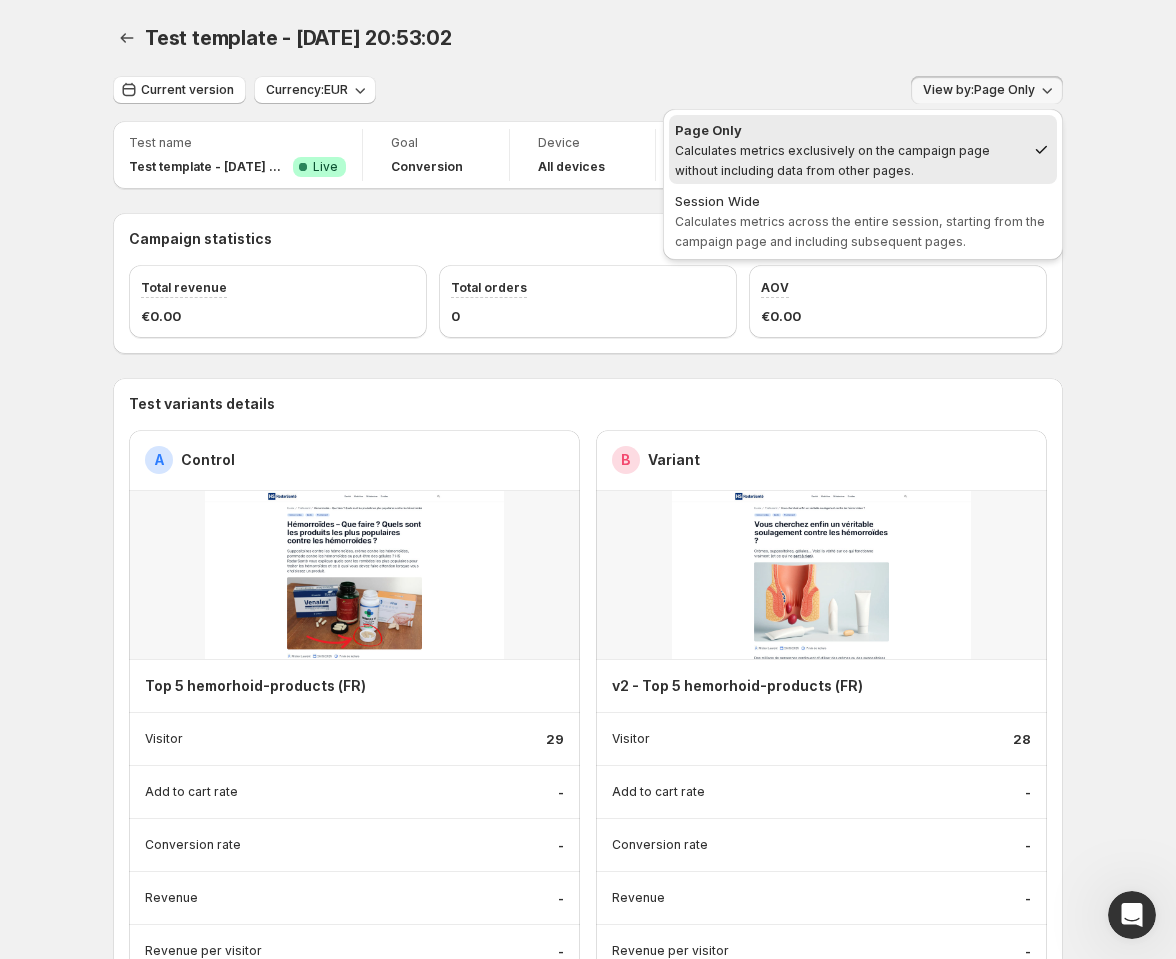 click on "Test template - [DATE] 20:53:02. This page is ready Test template - [DATE] 20:53:02" at bounding box center [588, 38] 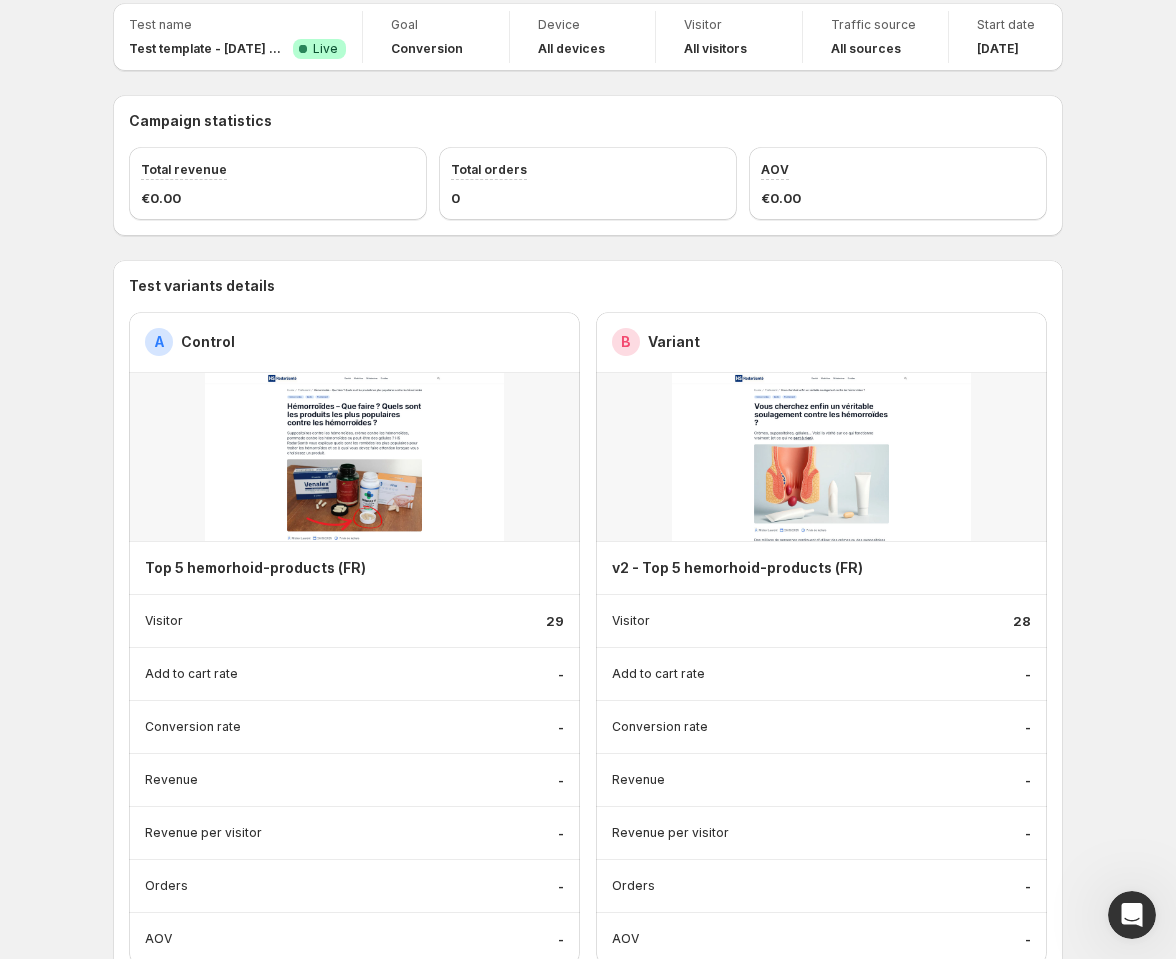 scroll, scrollTop: 0, scrollLeft: 0, axis: both 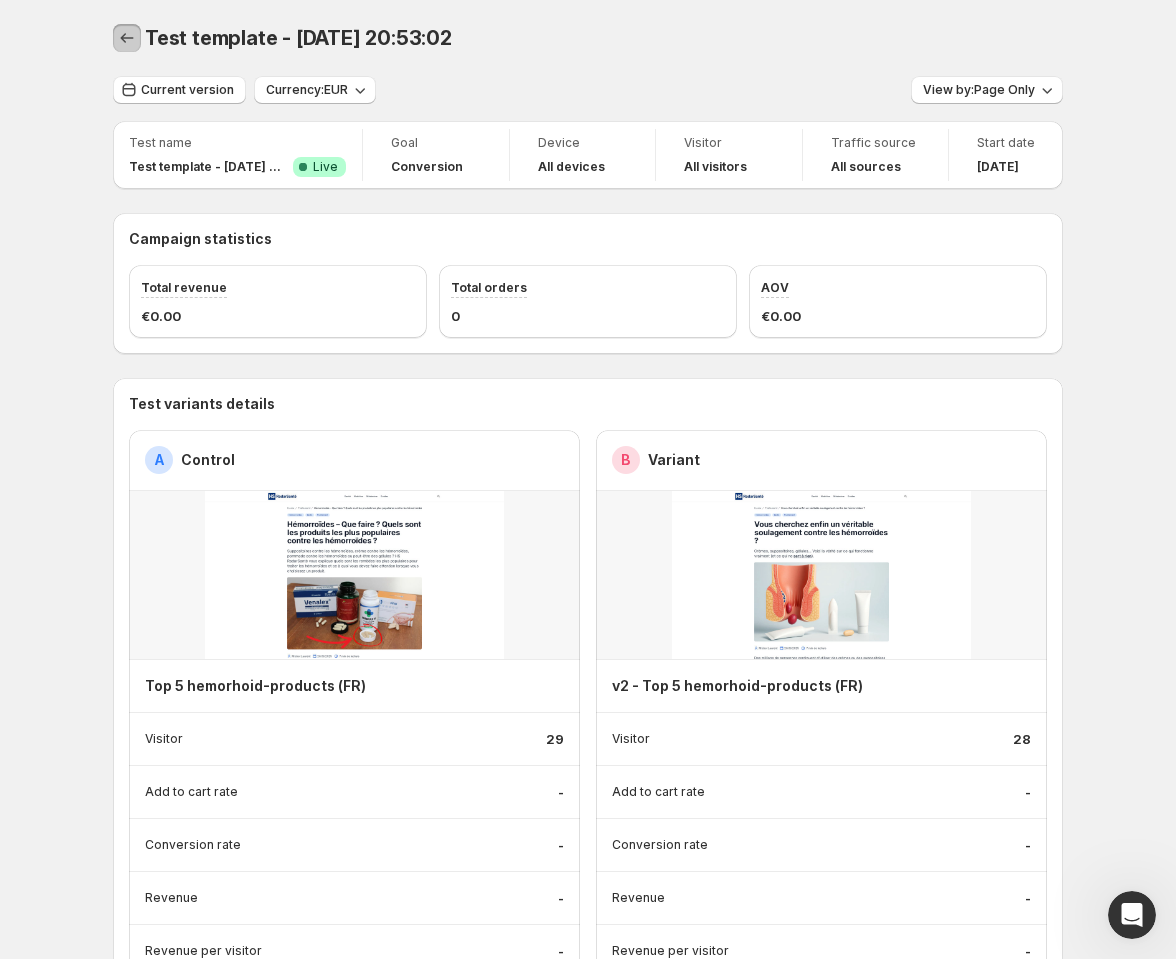 click 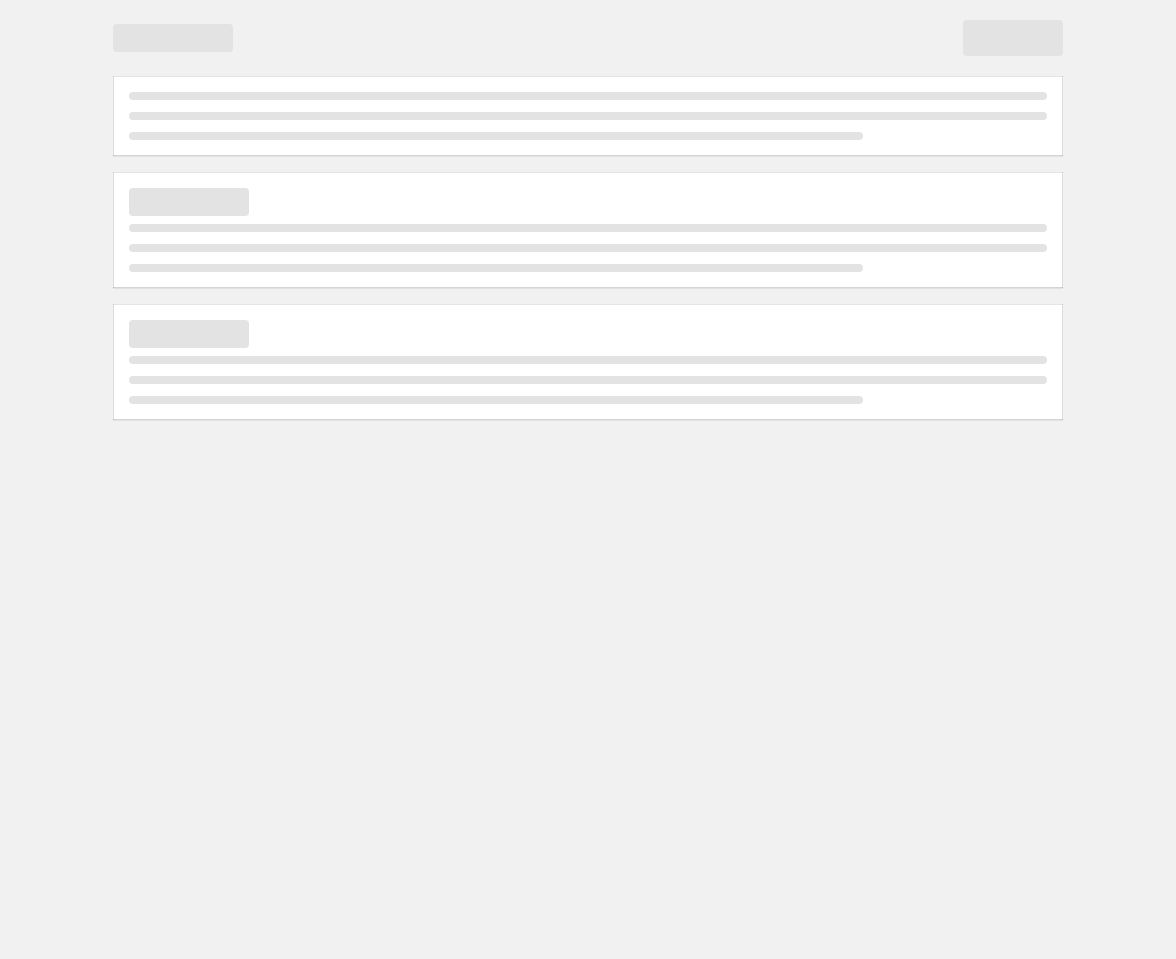 scroll, scrollTop: 0, scrollLeft: 0, axis: both 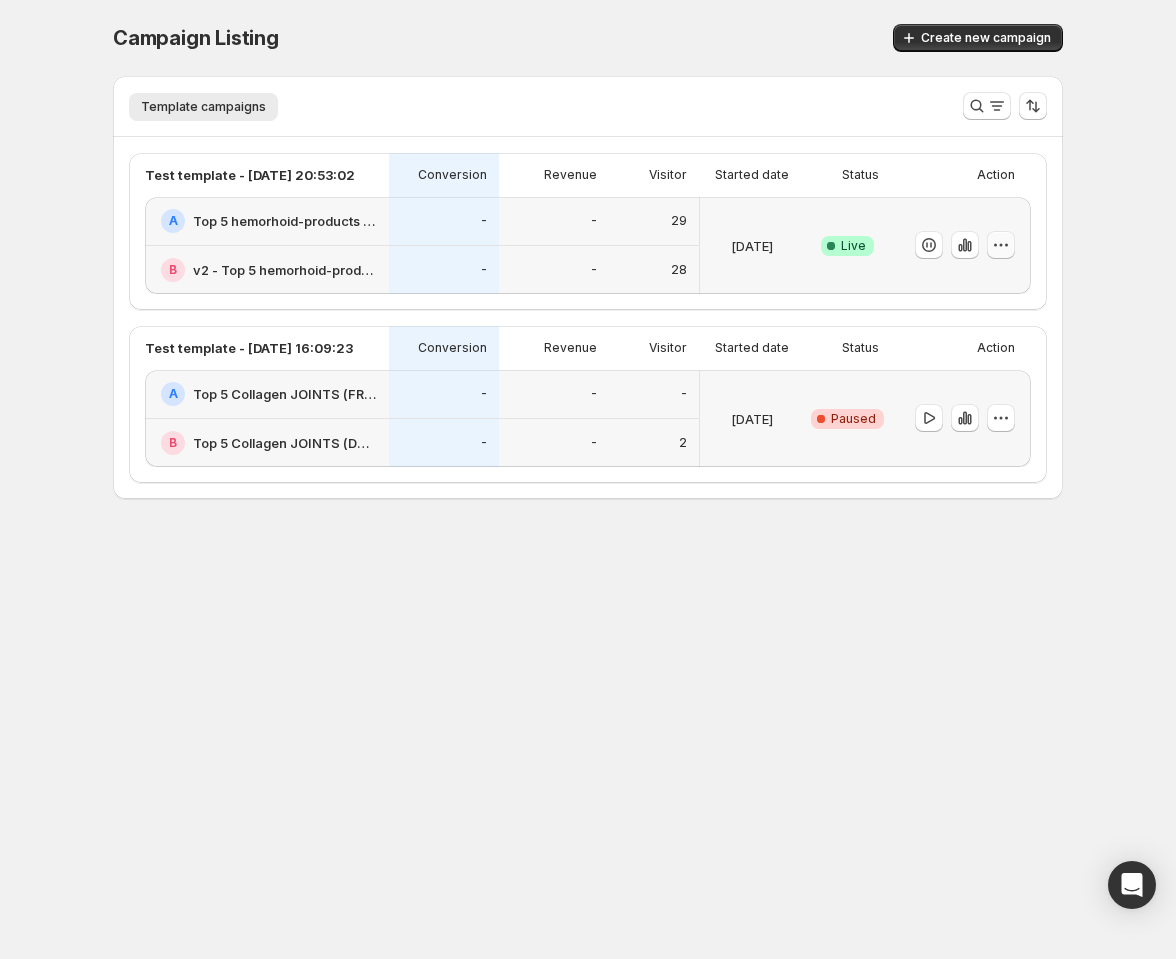 click 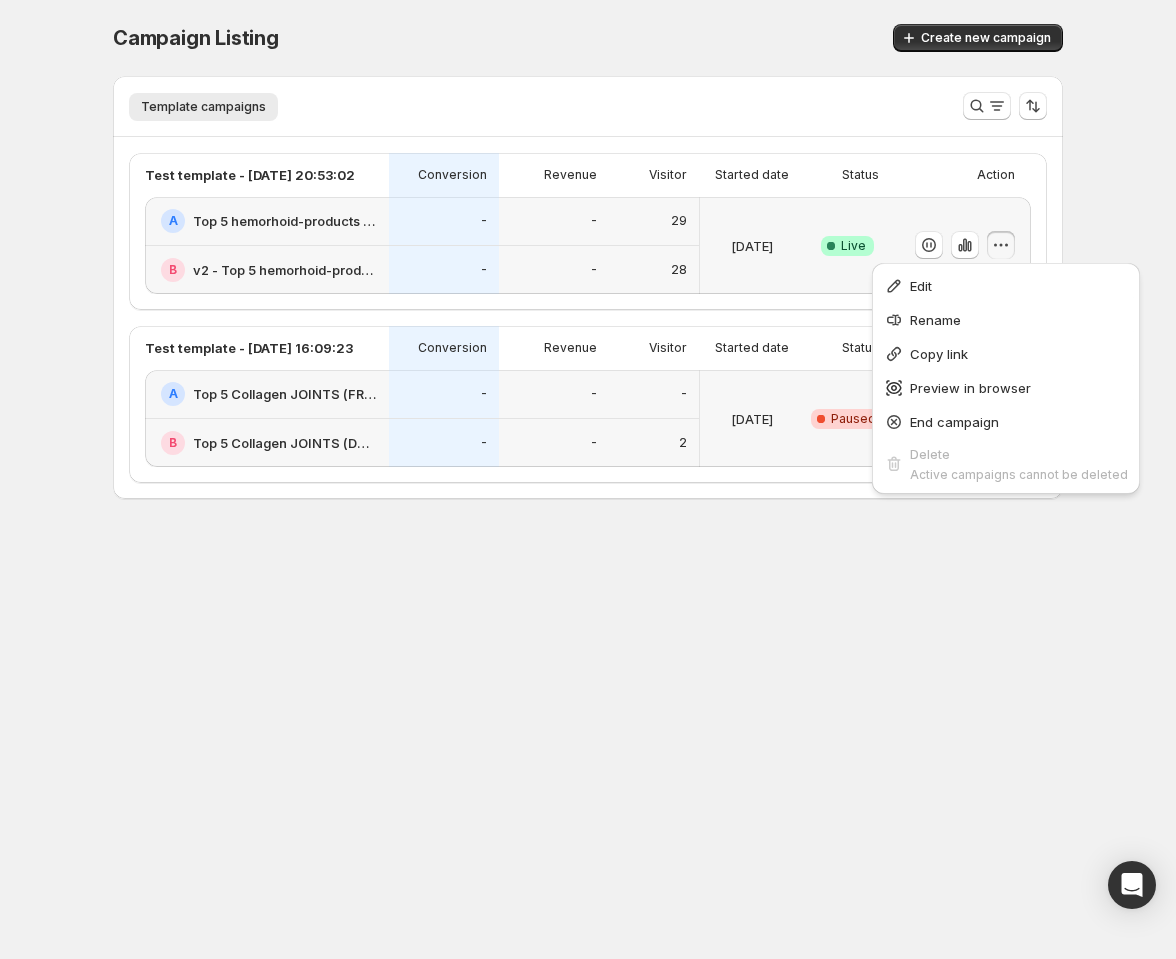 click on "-" at bounding box center (554, 221) 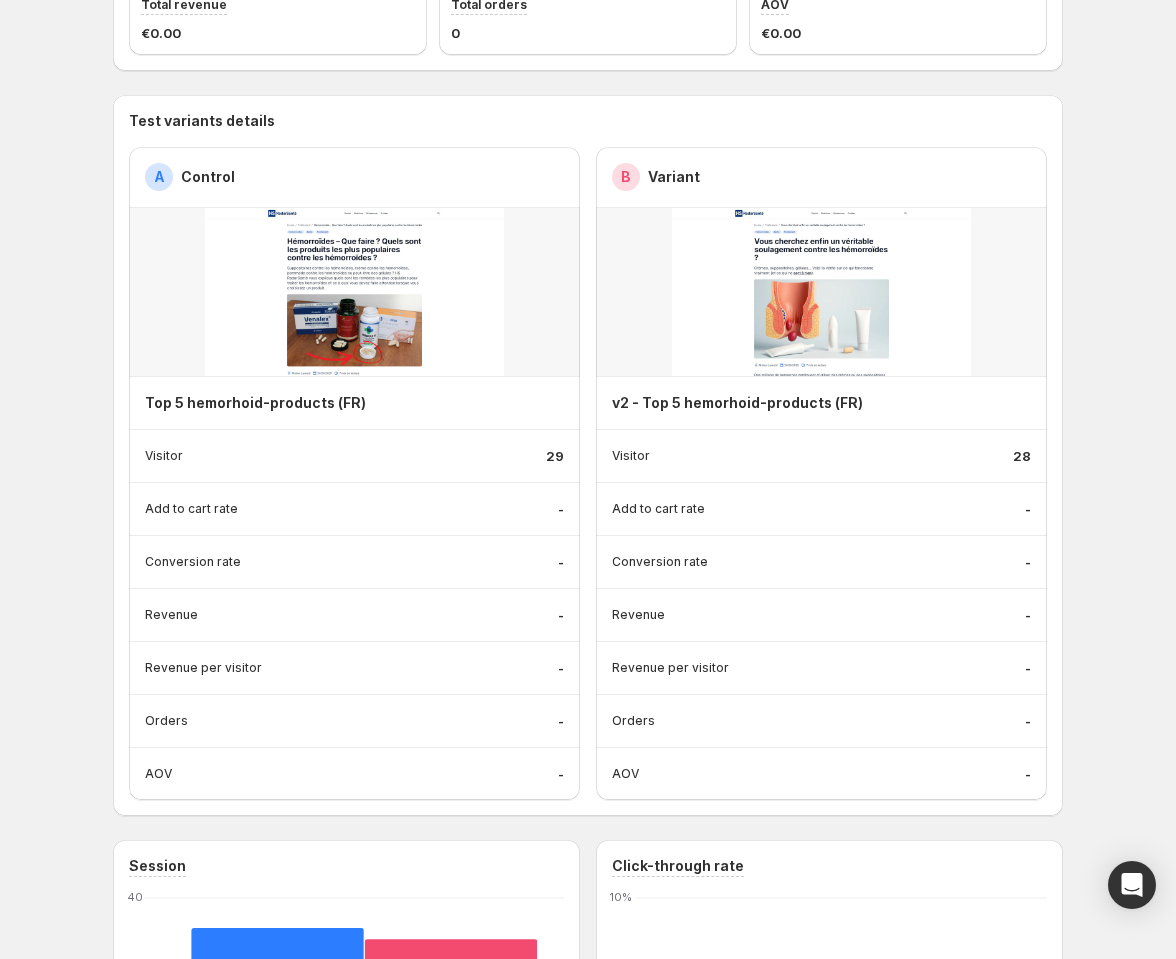 scroll, scrollTop: 345, scrollLeft: 0, axis: vertical 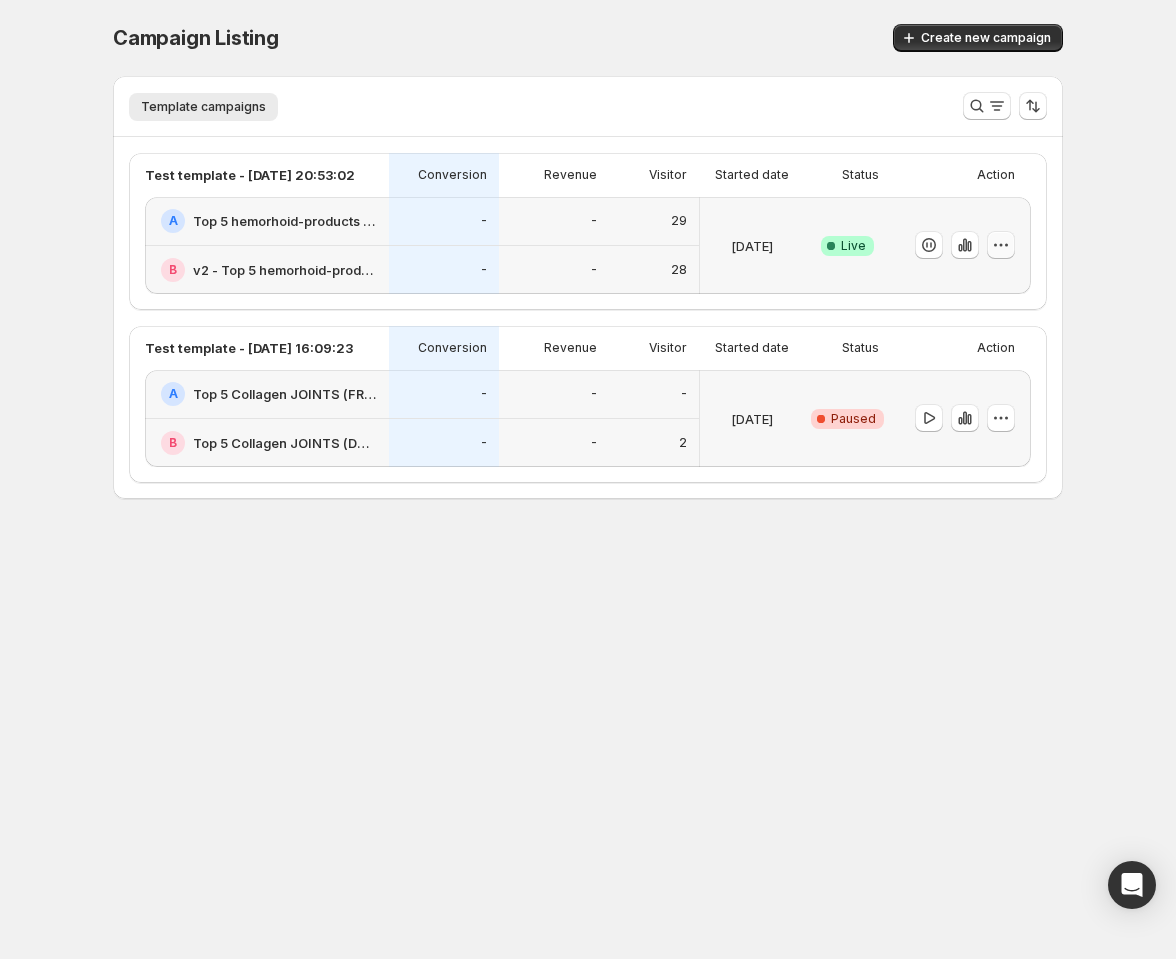 click 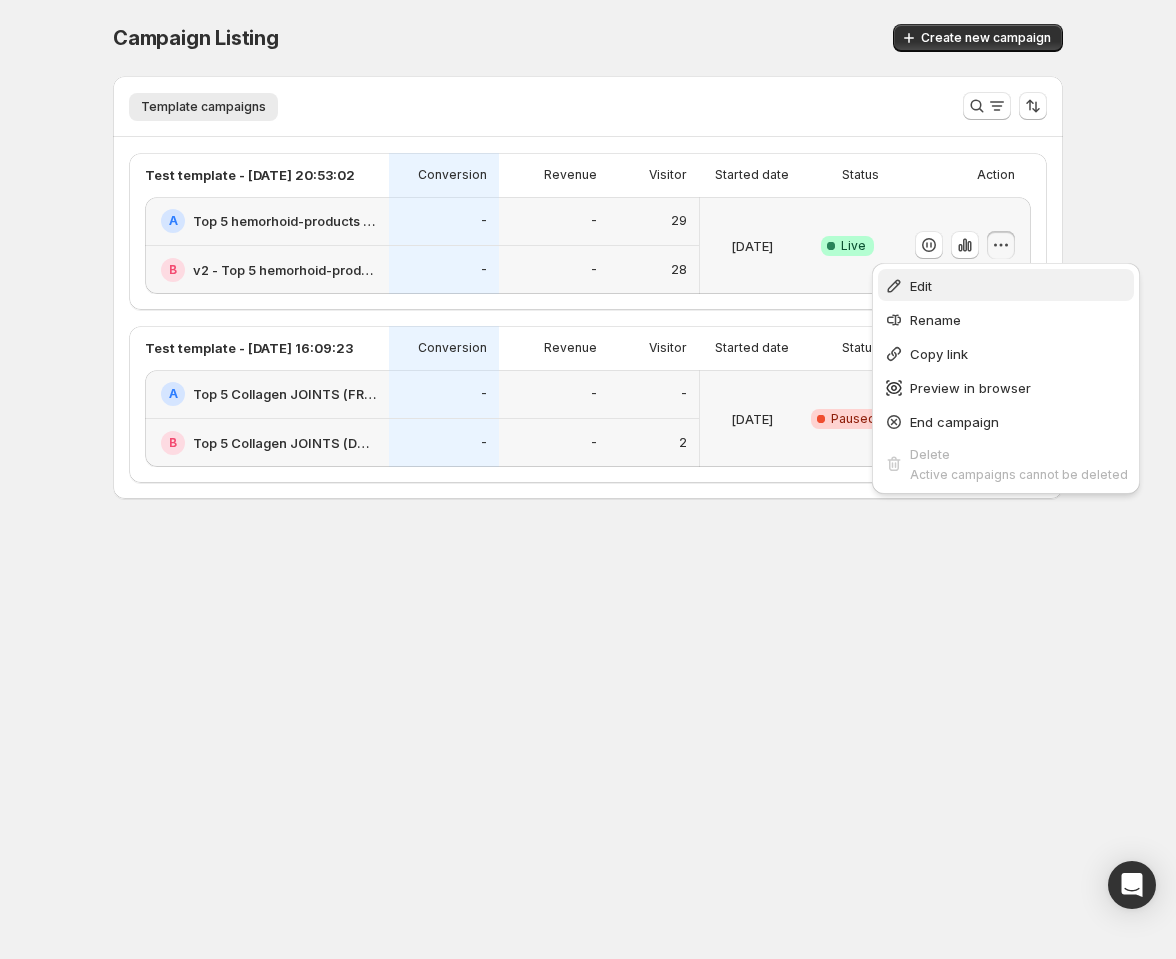 click on "Edit" at bounding box center [1019, 286] 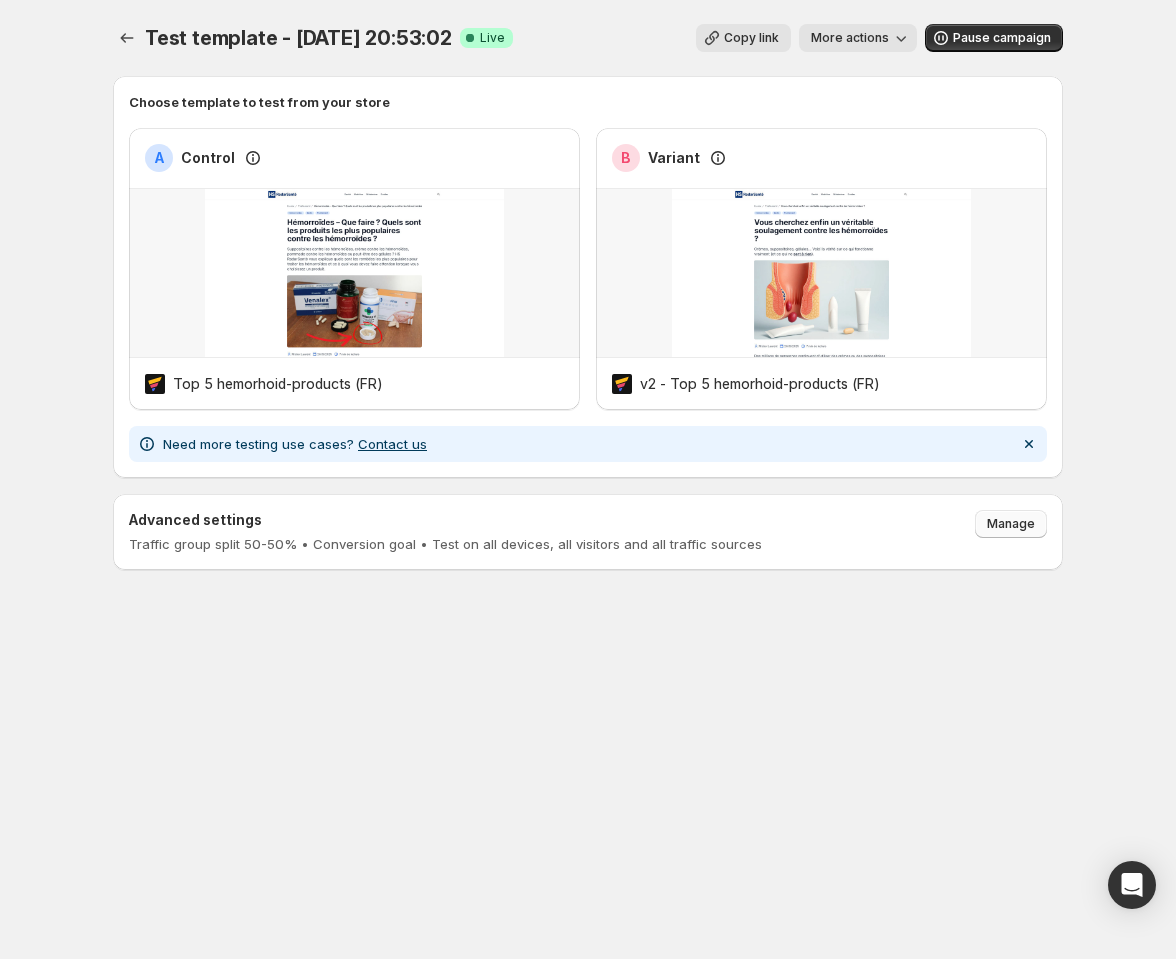 click on "Manage" at bounding box center (1011, 524) 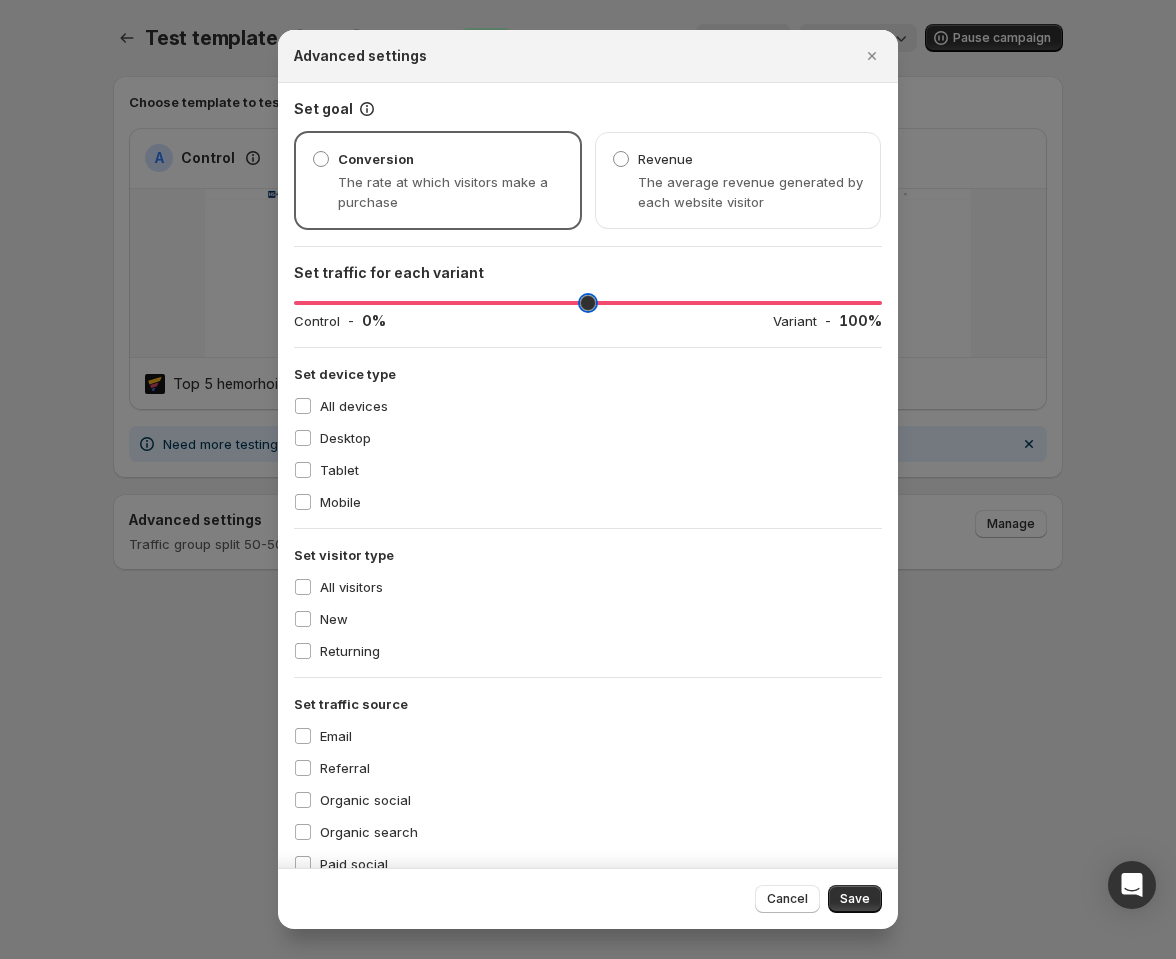 drag, startPoint x: 585, startPoint y: 296, endPoint x: 267, endPoint y: 349, distance: 322.3864 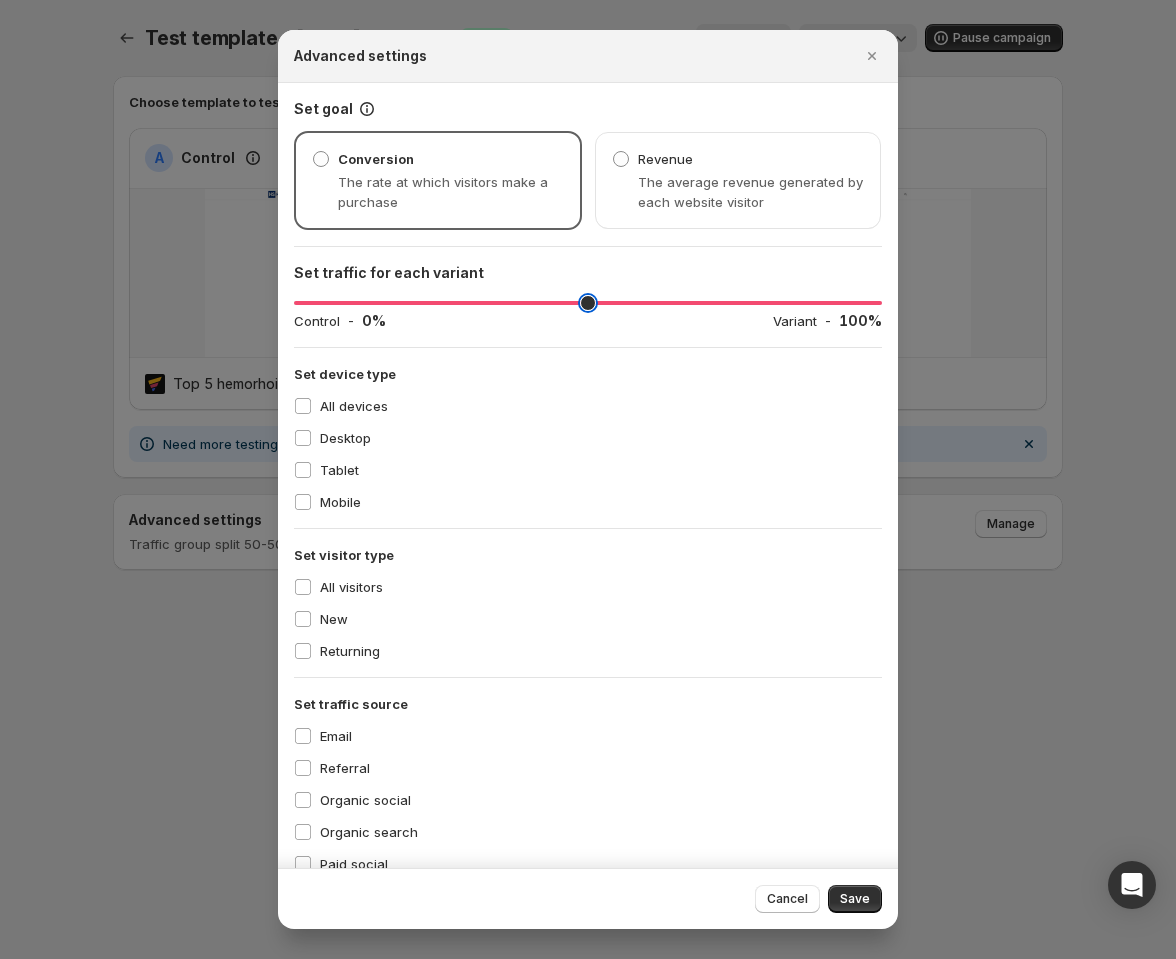 type on "*" 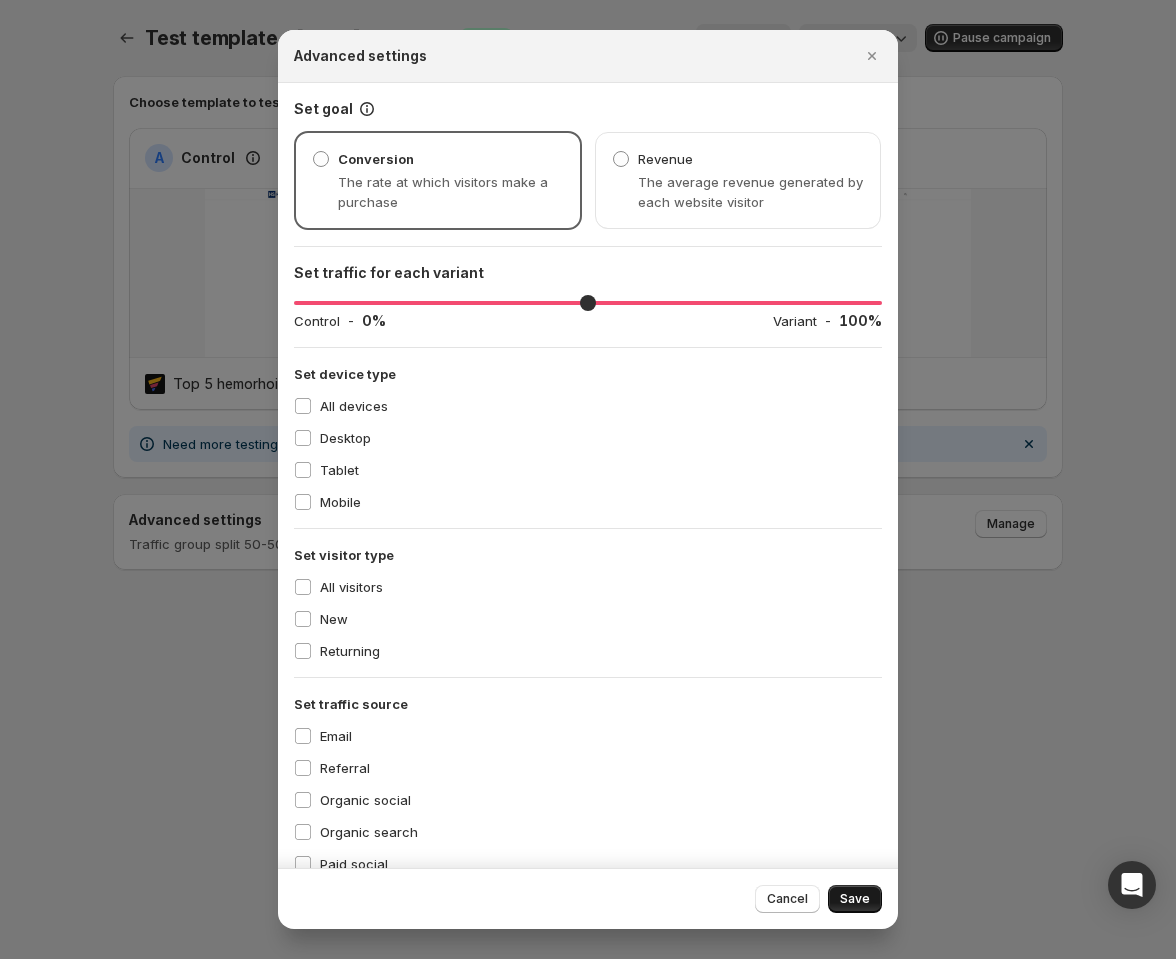 click on "Save" at bounding box center [855, 899] 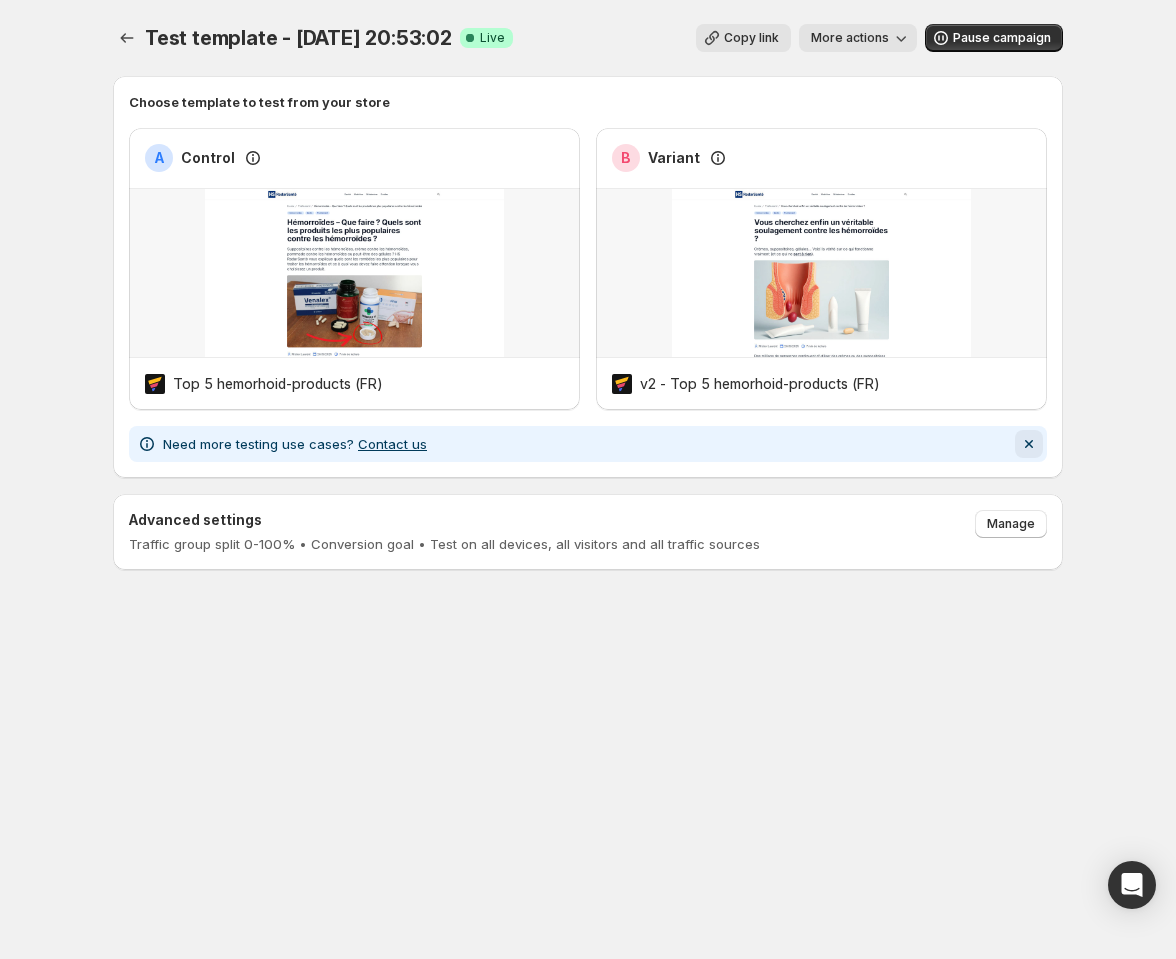 click 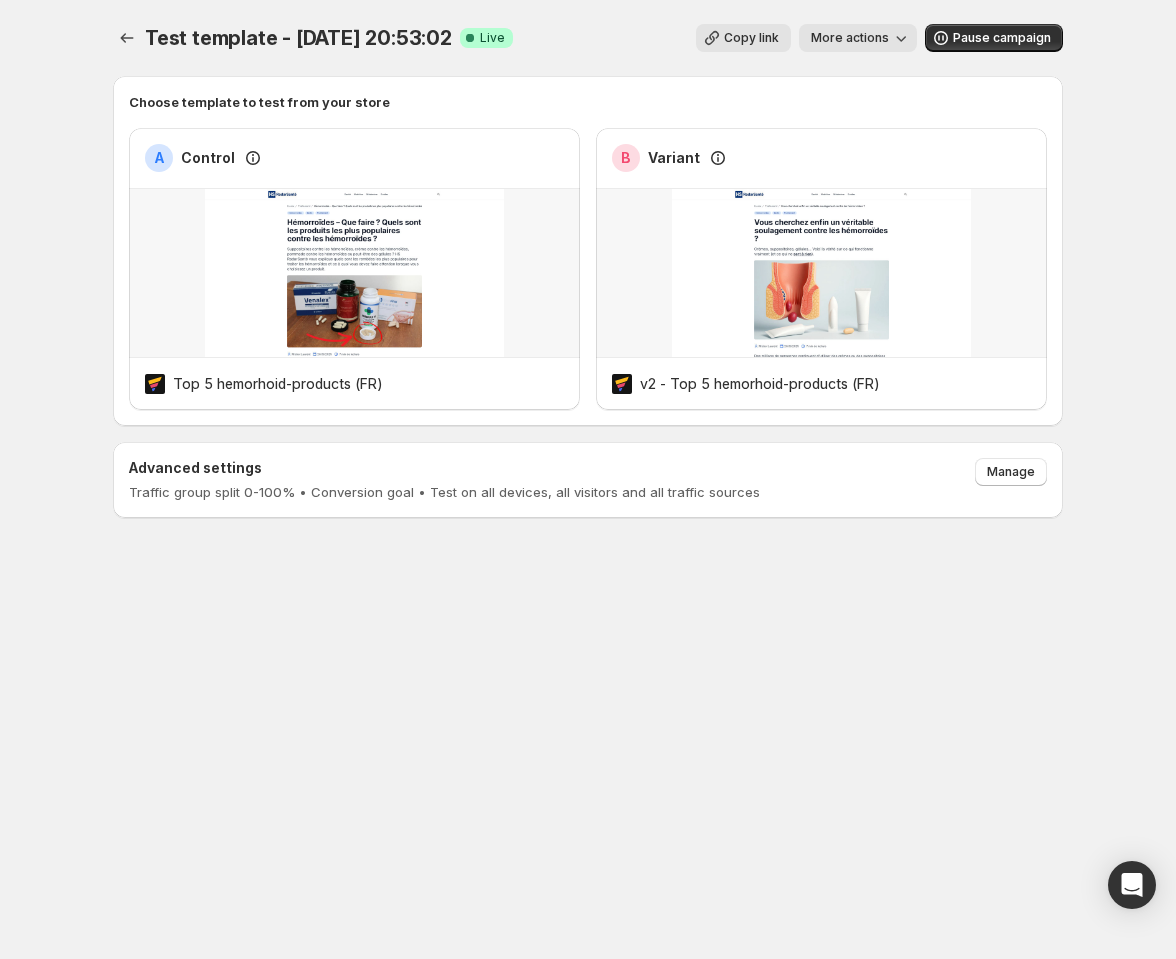 click on "Test template - Jul 9, 20:53:02. This page is ready Test template - Jul 9, 20:53:02 Success Complete Live Copy link More actions More actions Copy link More actions Pause campaign Choose template to test from your store A Control Top 5 hemorhoid-products (FR) B Variant v2 - Top 5 hemorhoid-products (FR) Advanced settings Traffic group split 0-100% • Conversion goal • Test on all devices, all visitors and all traffic sources Manage" at bounding box center (588, 313) 